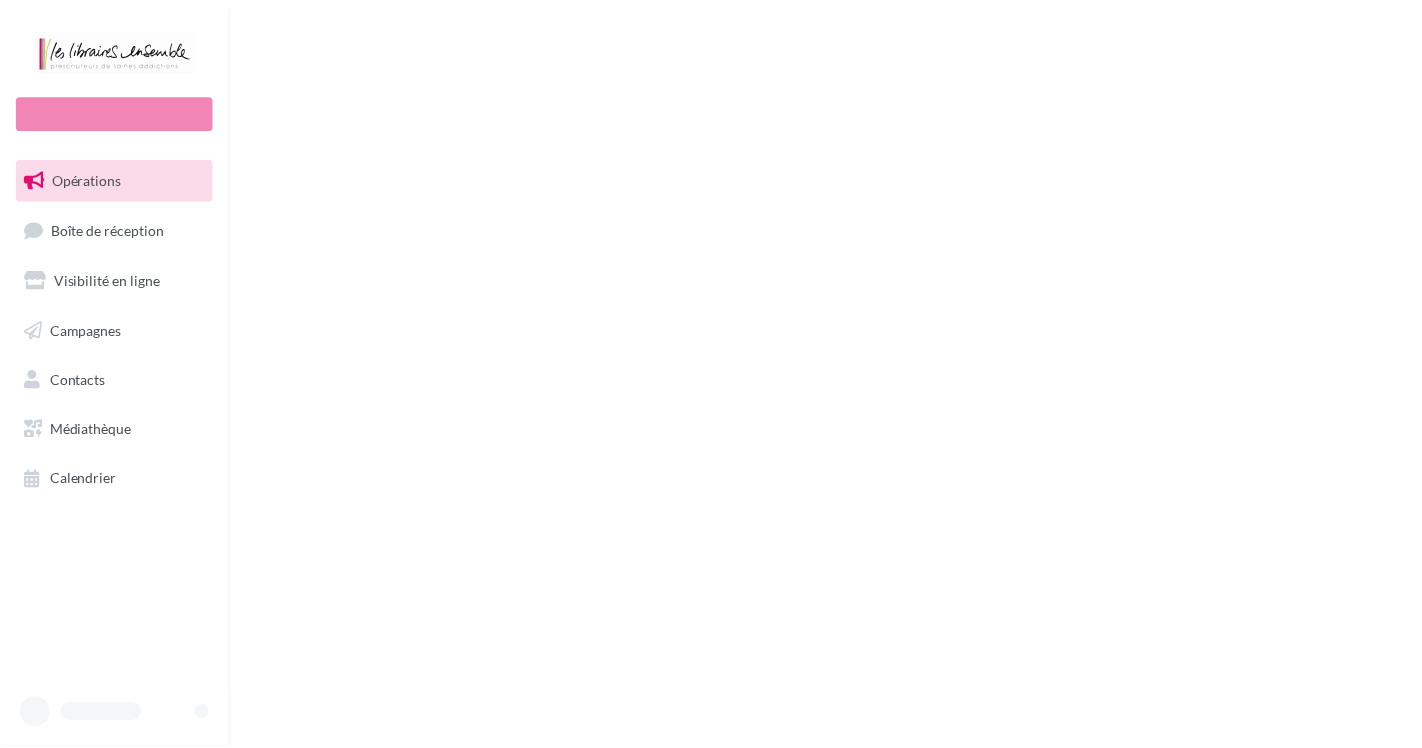 scroll, scrollTop: 0, scrollLeft: 0, axis: both 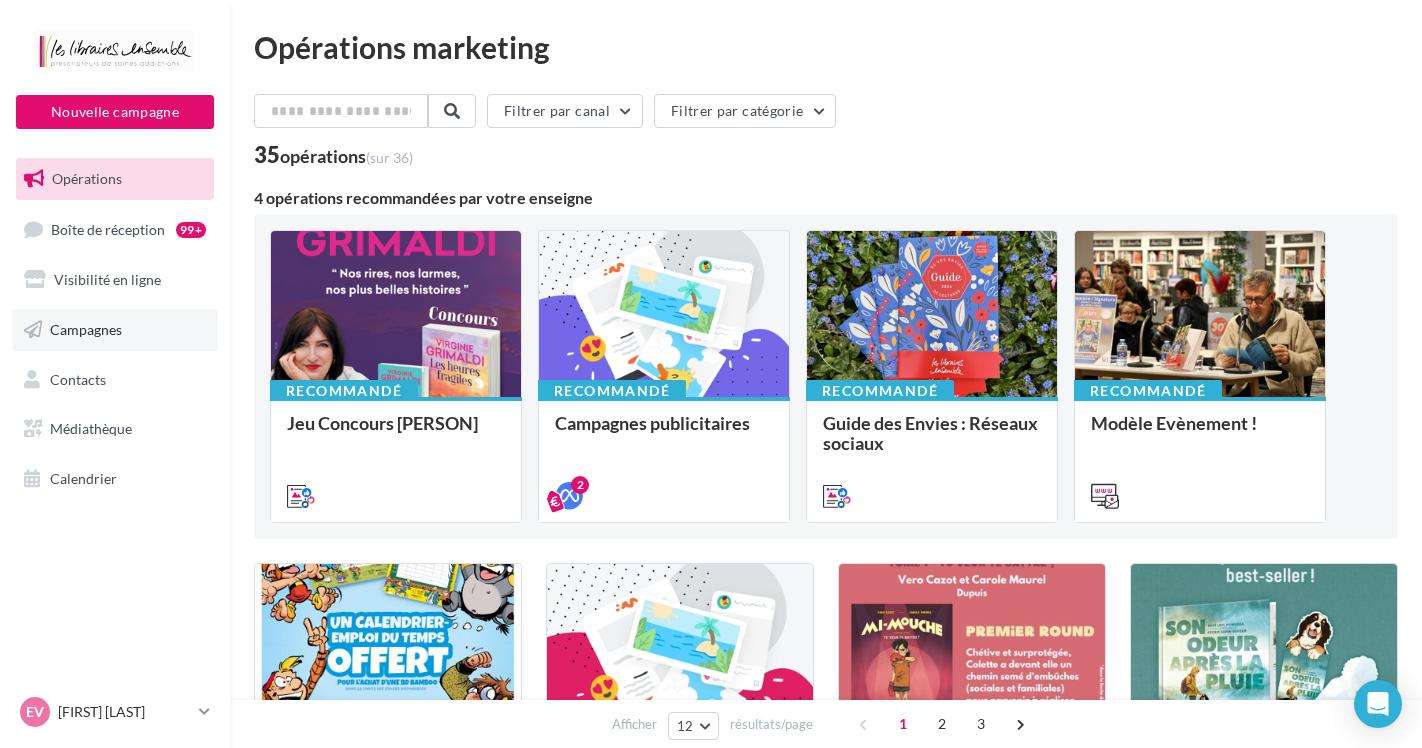 click on "Campagnes" at bounding box center [86, 329] 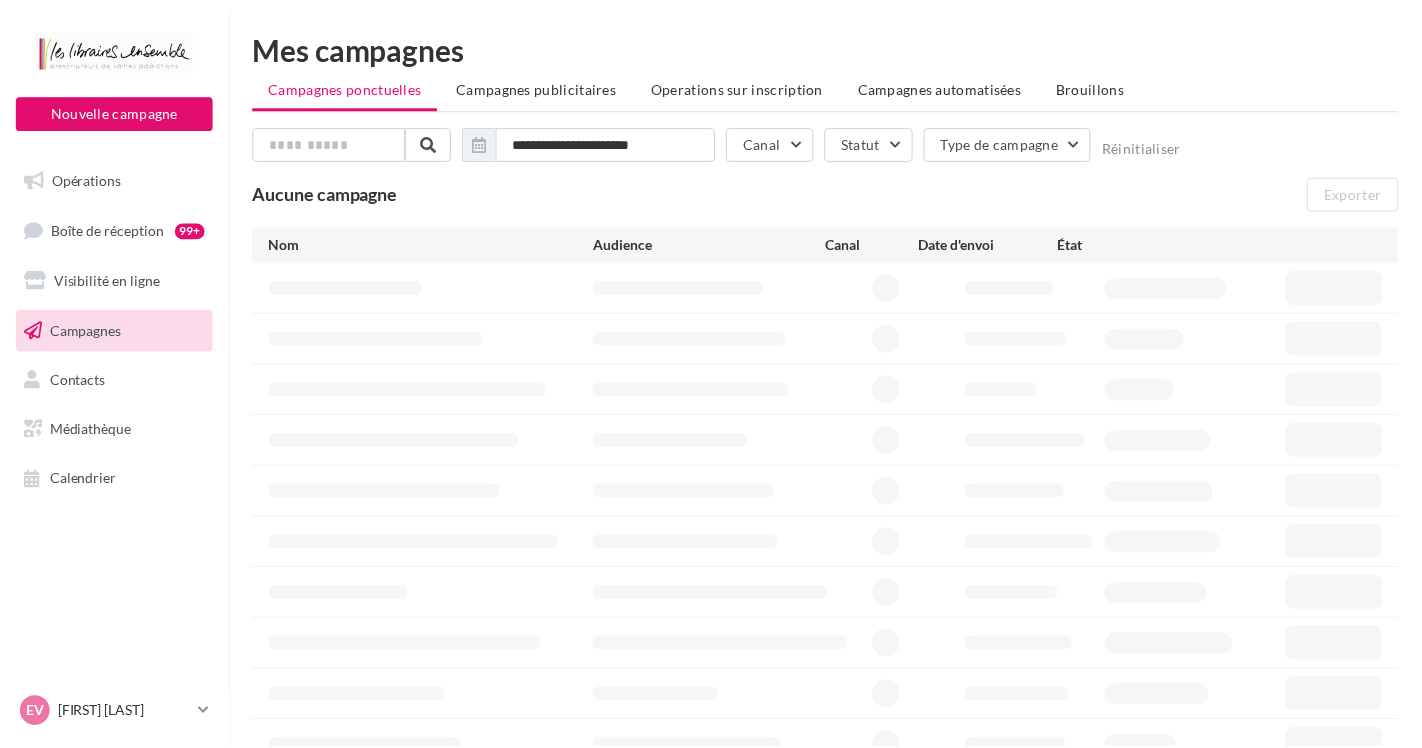 scroll, scrollTop: 0, scrollLeft: 0, axis: both 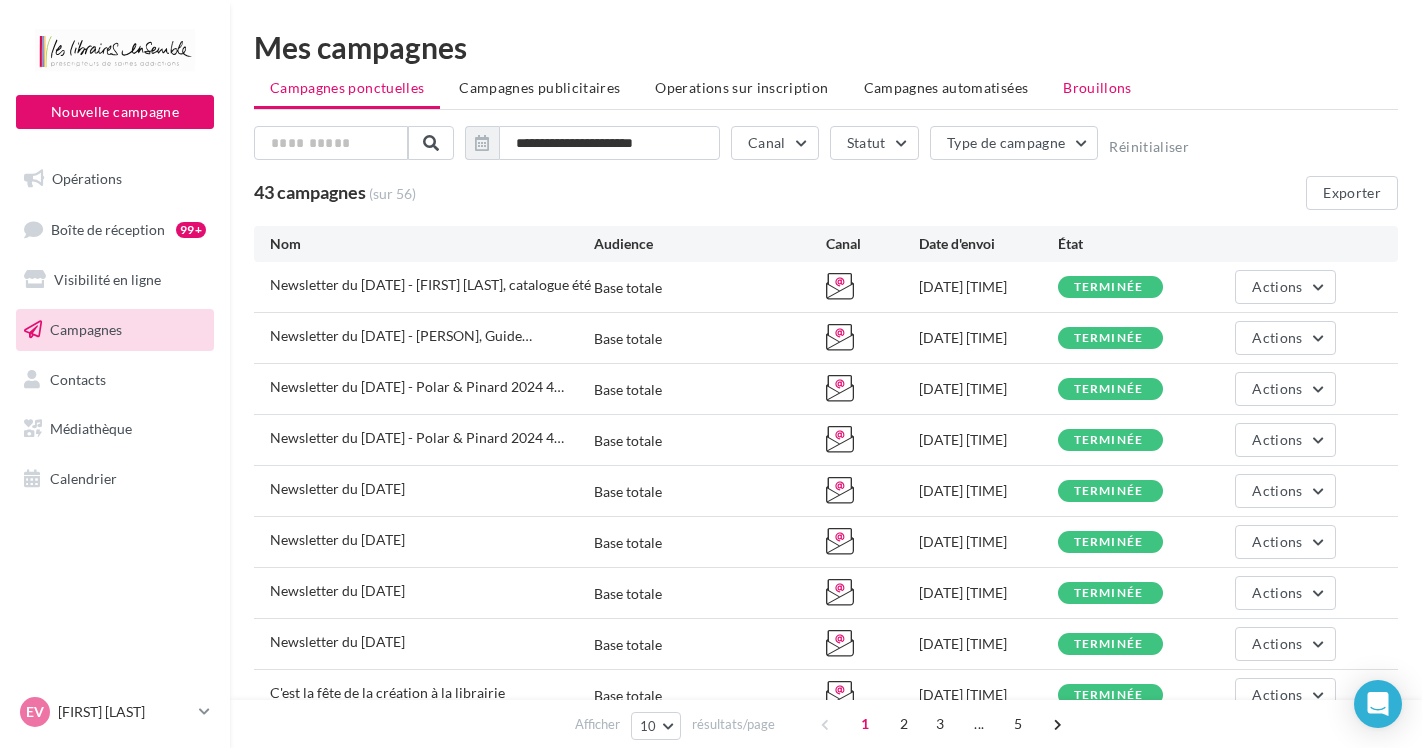 click on "Brouillons" at bounding box center (1097, 87) 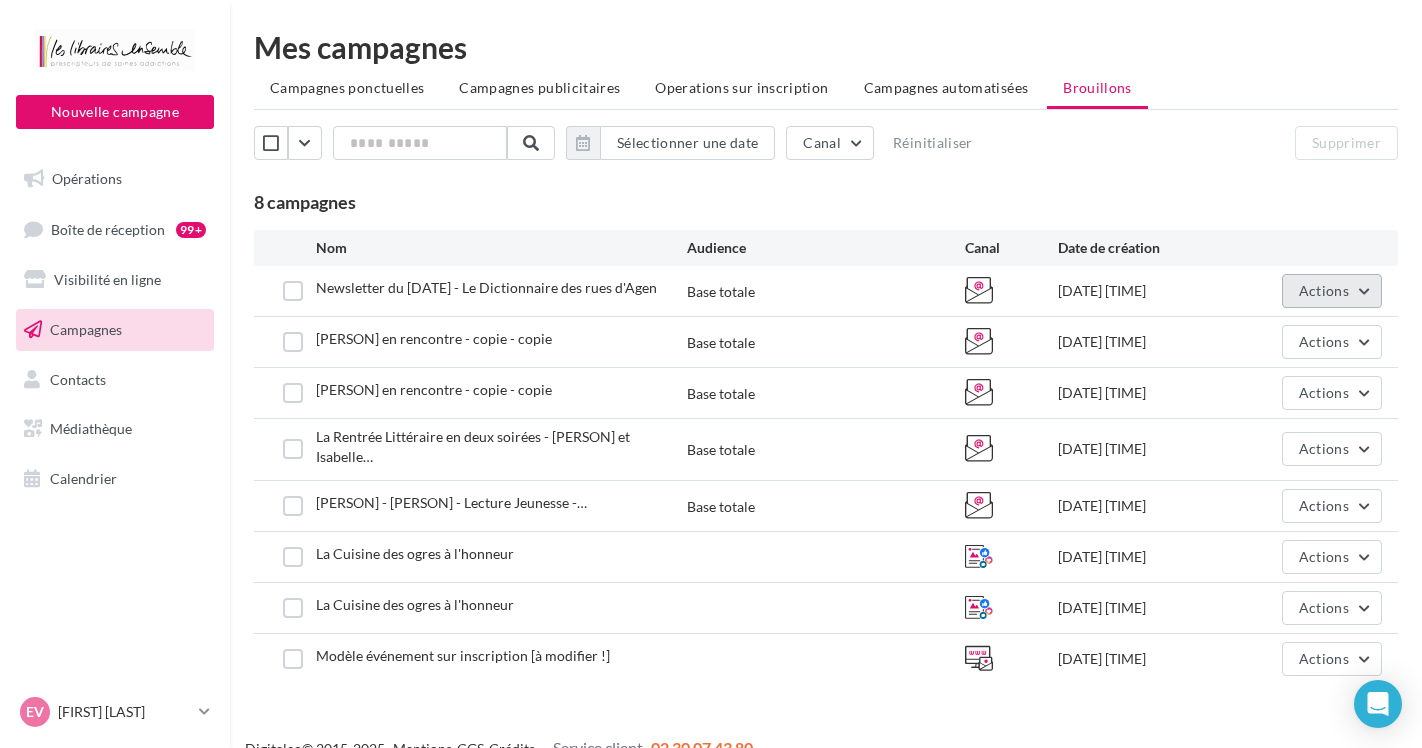 click on "Actions" at bounding box center [1332, 291] 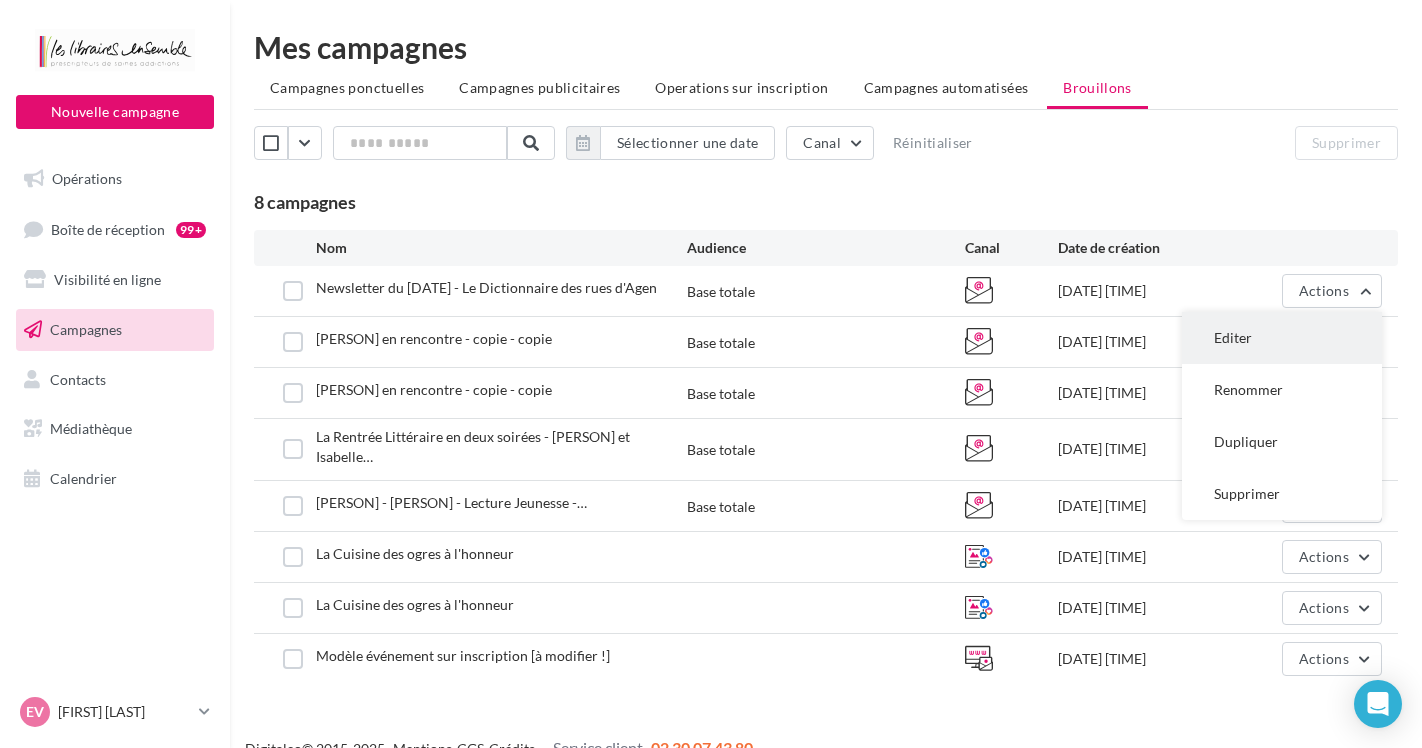 click on "Editer" at bounding box center [1282, 338] 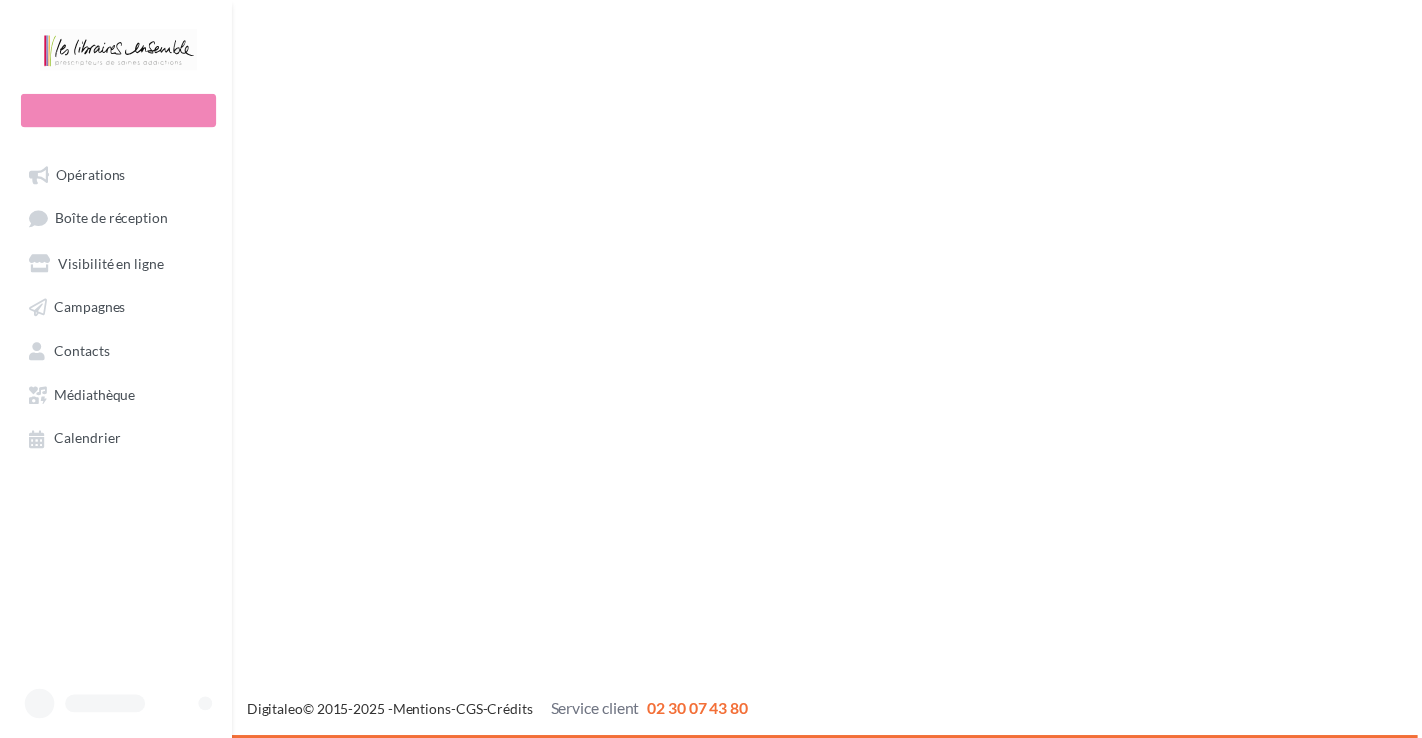 scroll, scrollTop: 0, scrollLeft: 0, axis: both 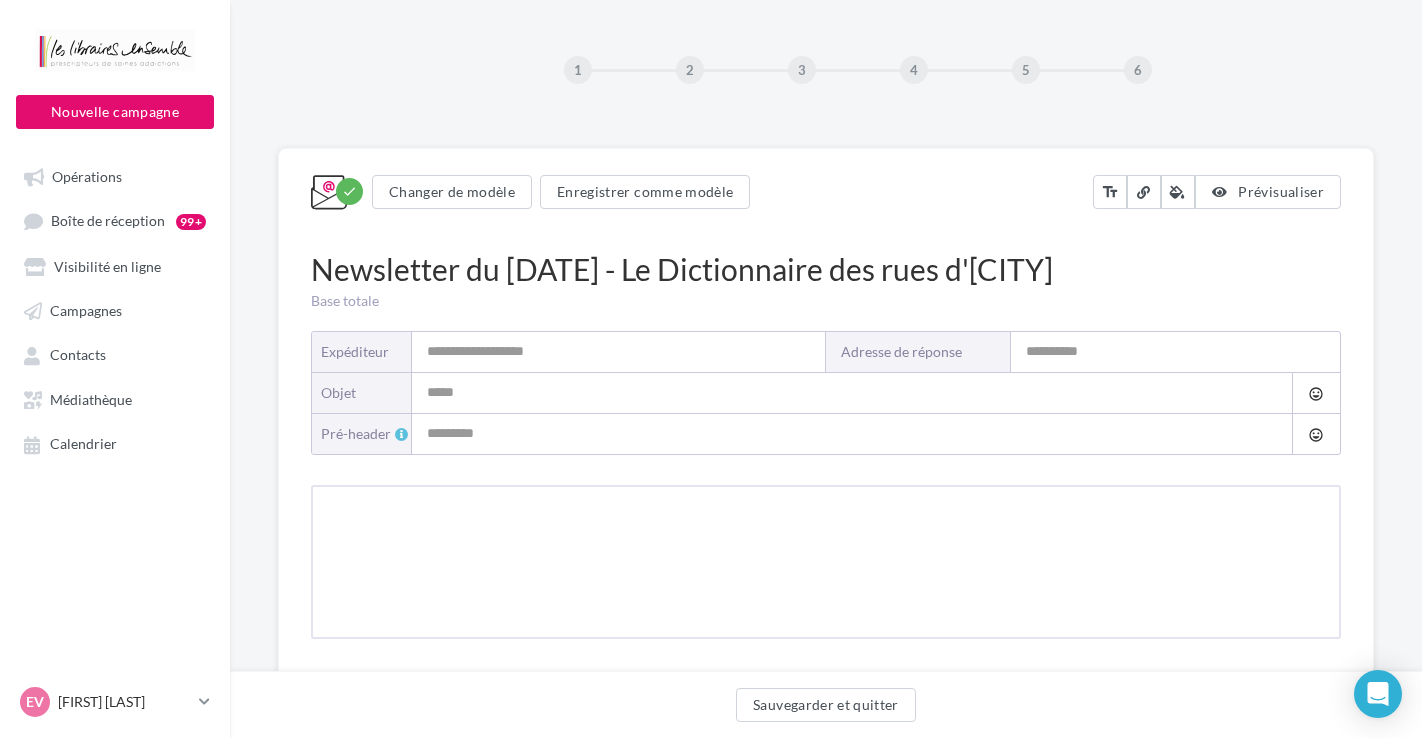 type on "**********" 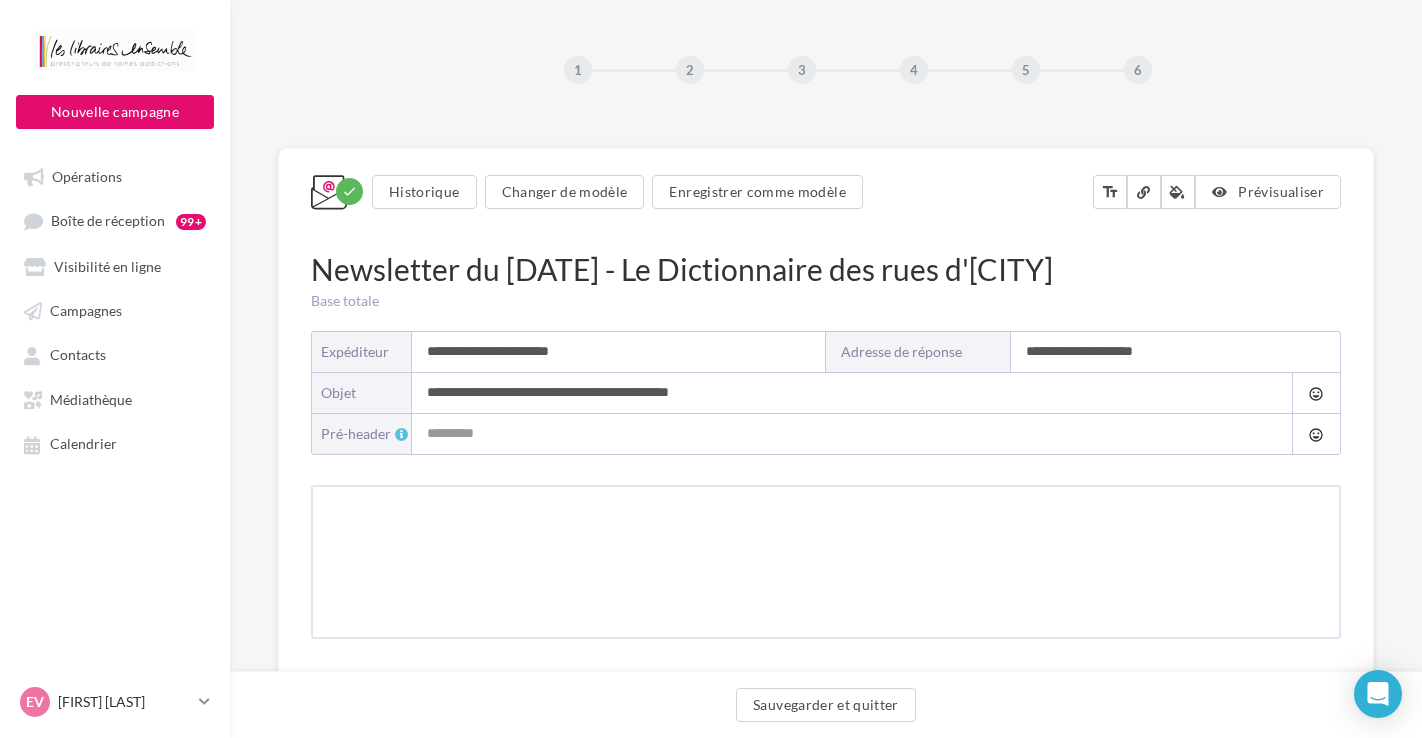 type on "**********" 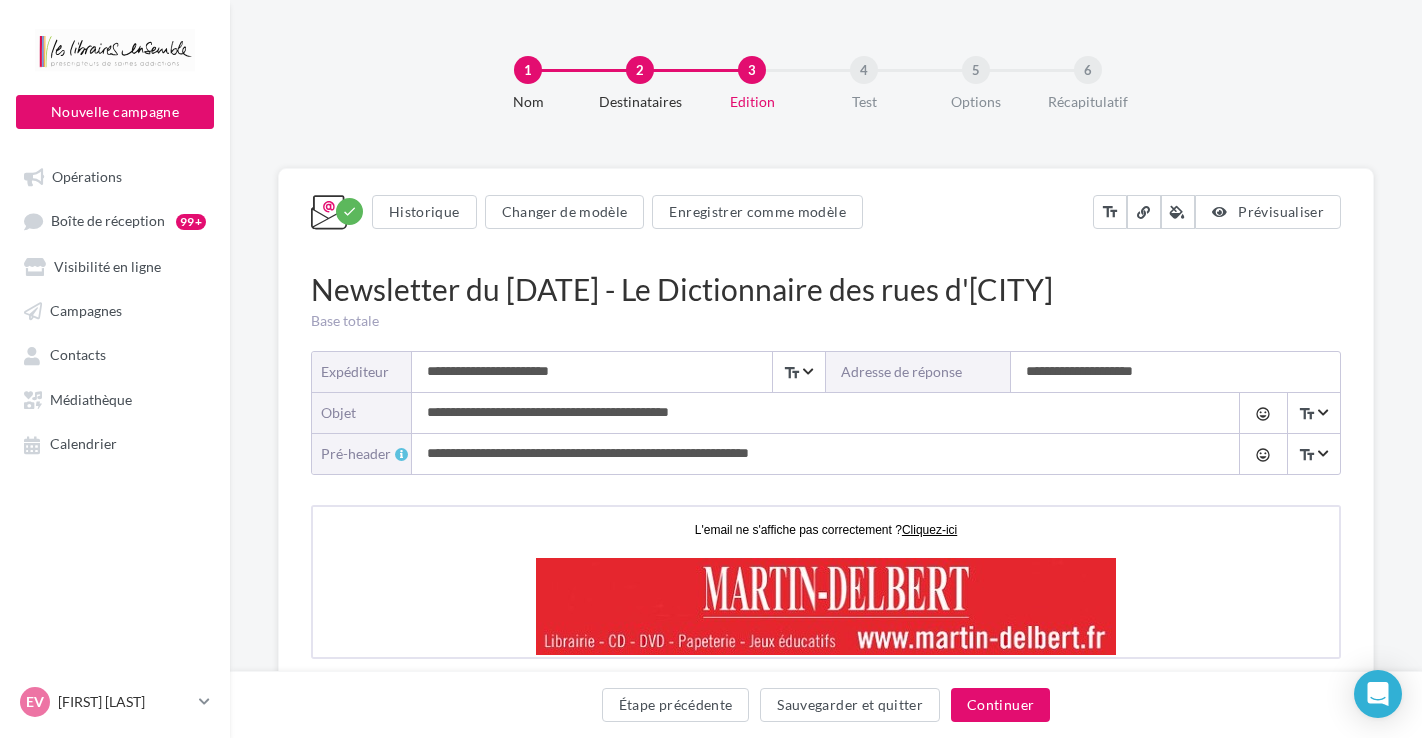 scroll, scrollTop: 0, scrollLeft: 0, axis: both 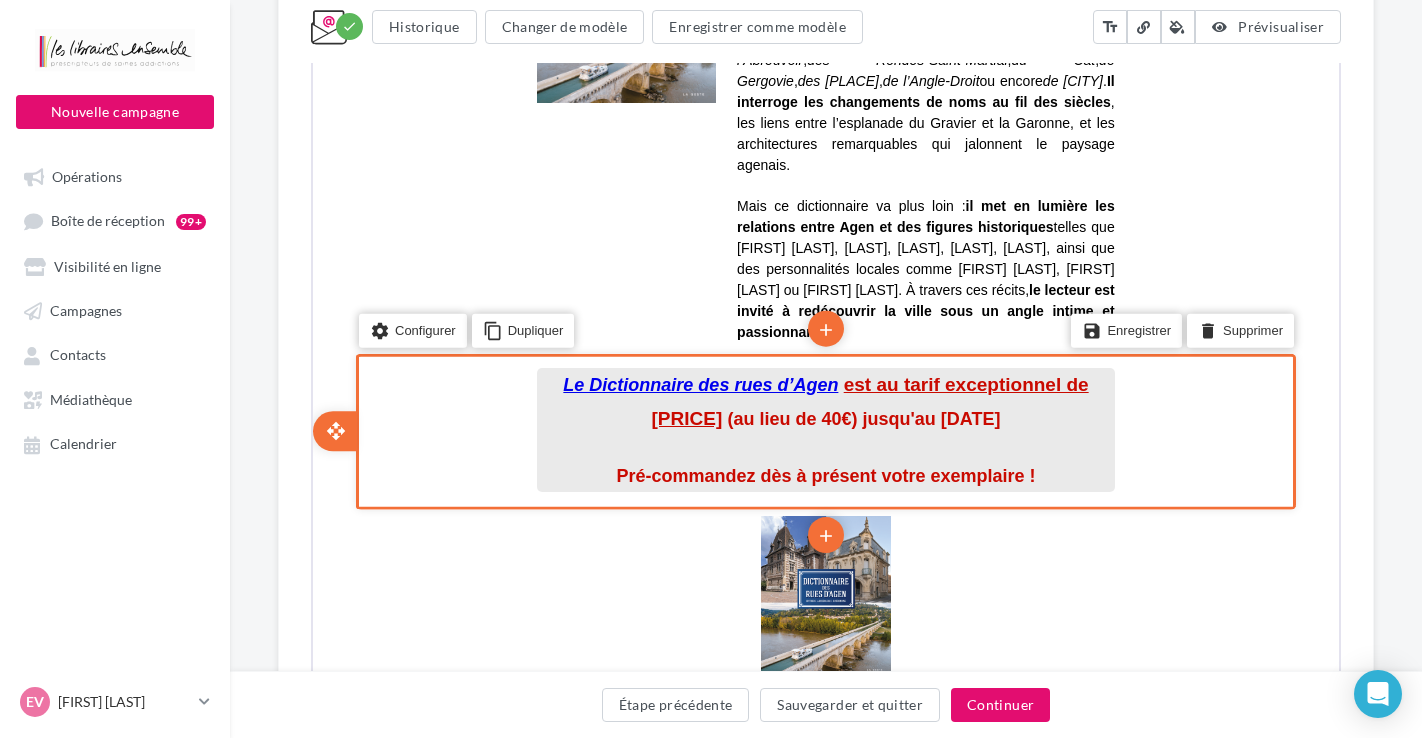 click on "est au tarif exceptionnel de 32€" at bounding box center (868, 399) 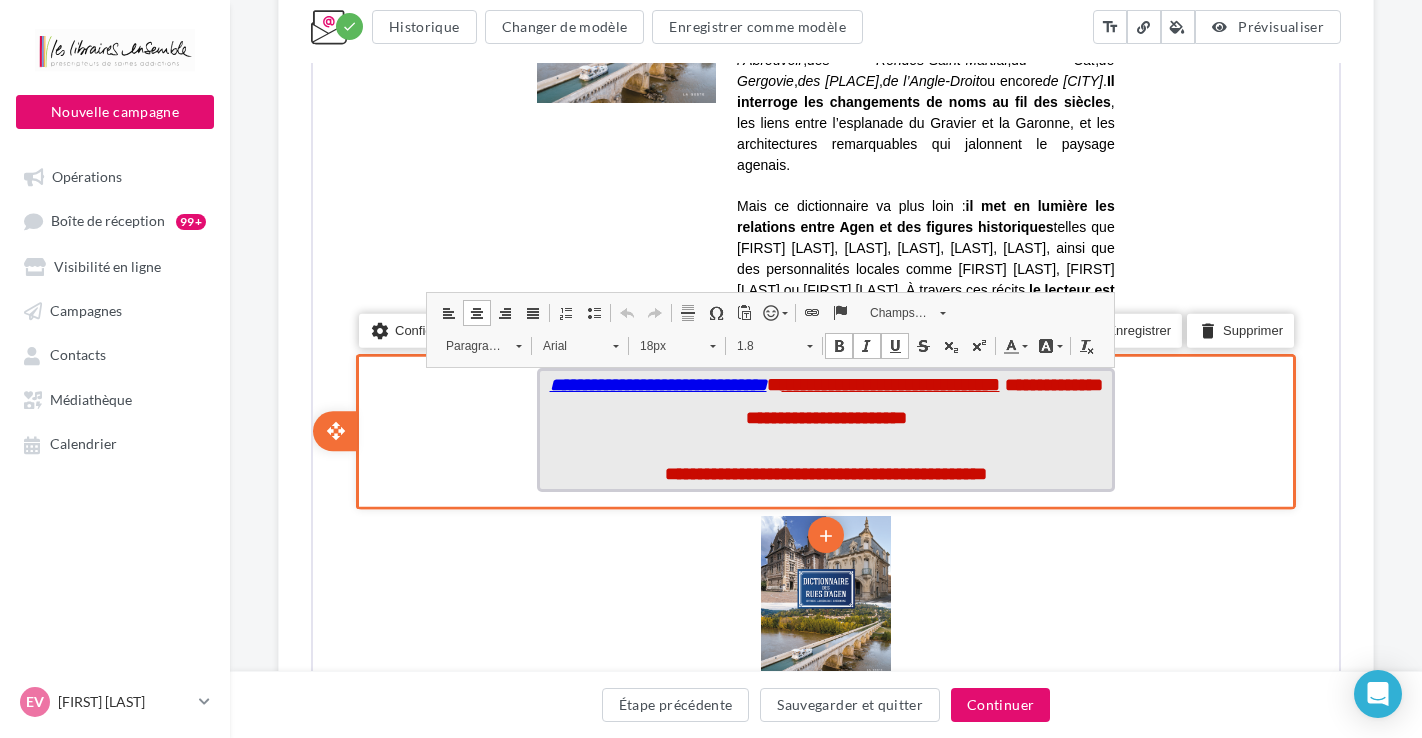 click on "**********" at bounding box center [889, 382] 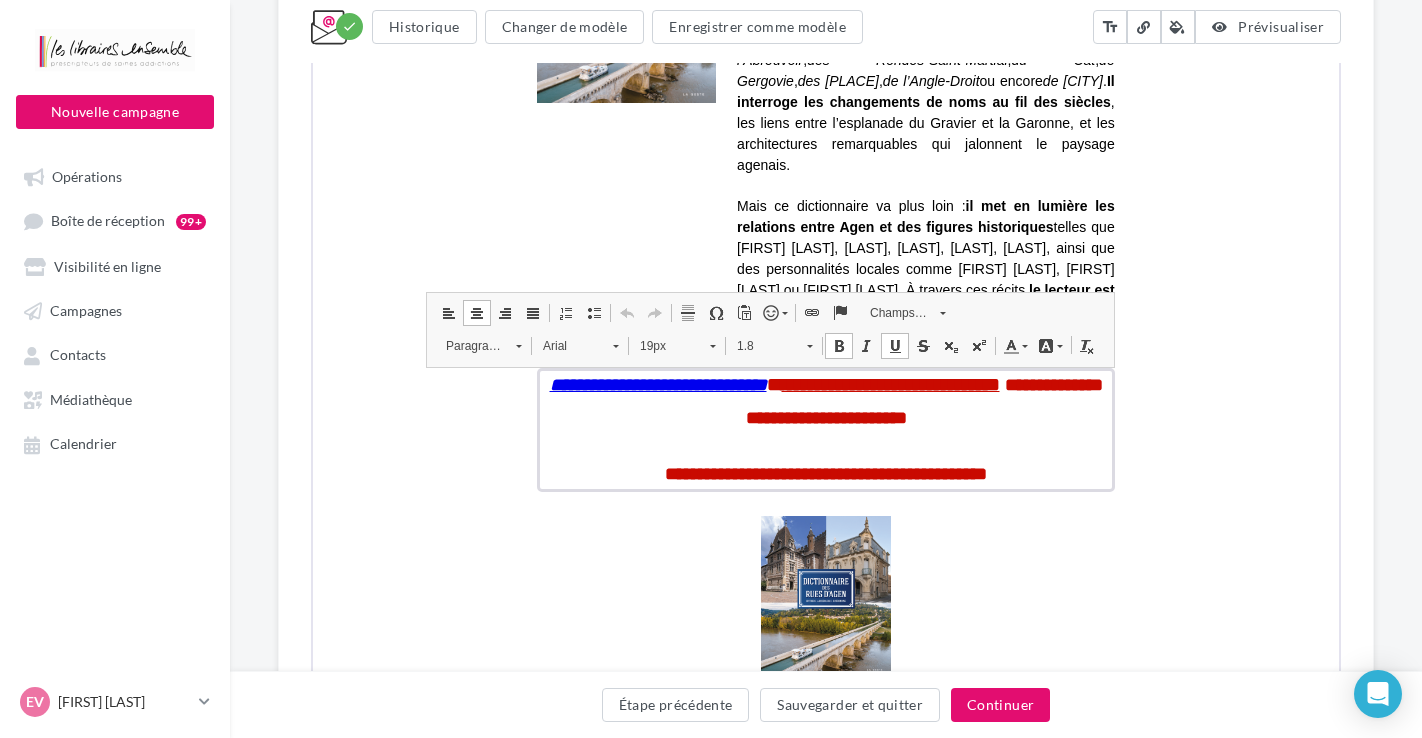 type 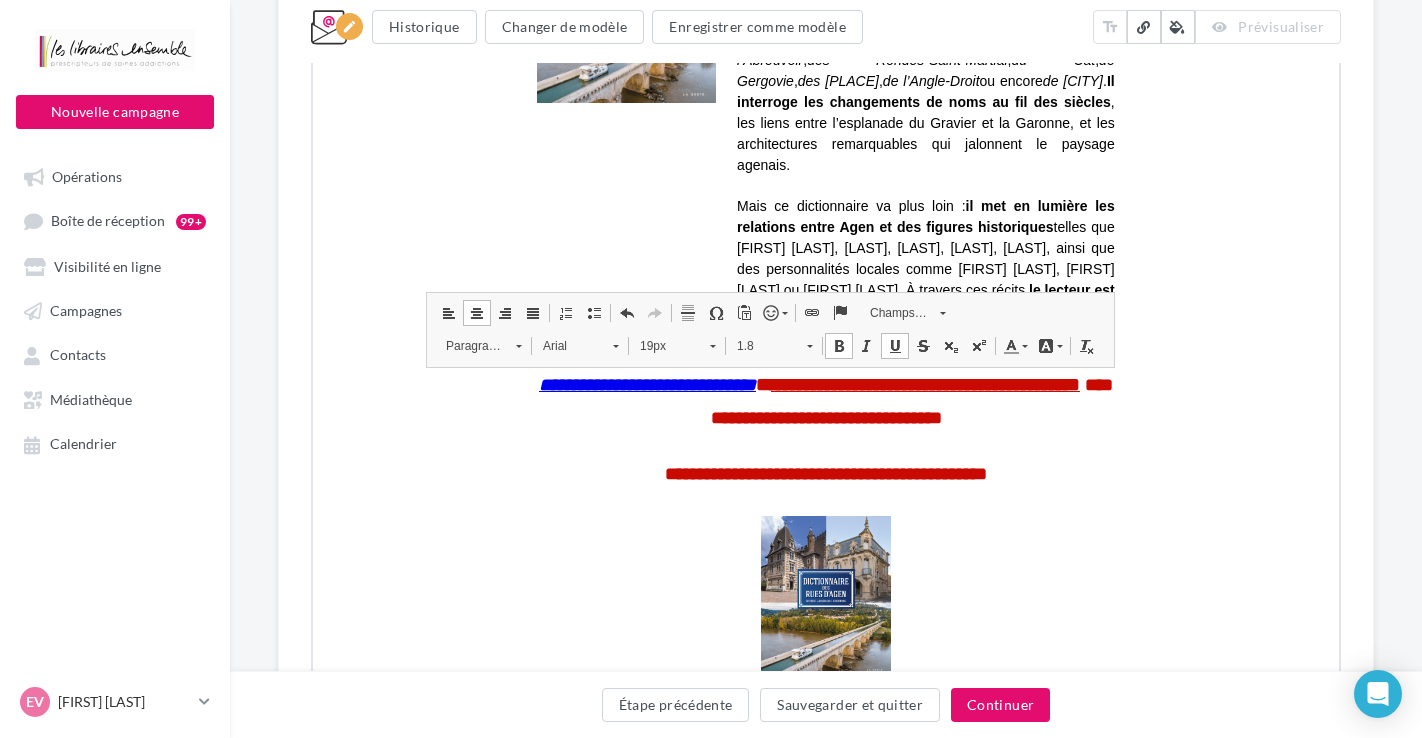 click on "**********" at bounding box center (826, 147) 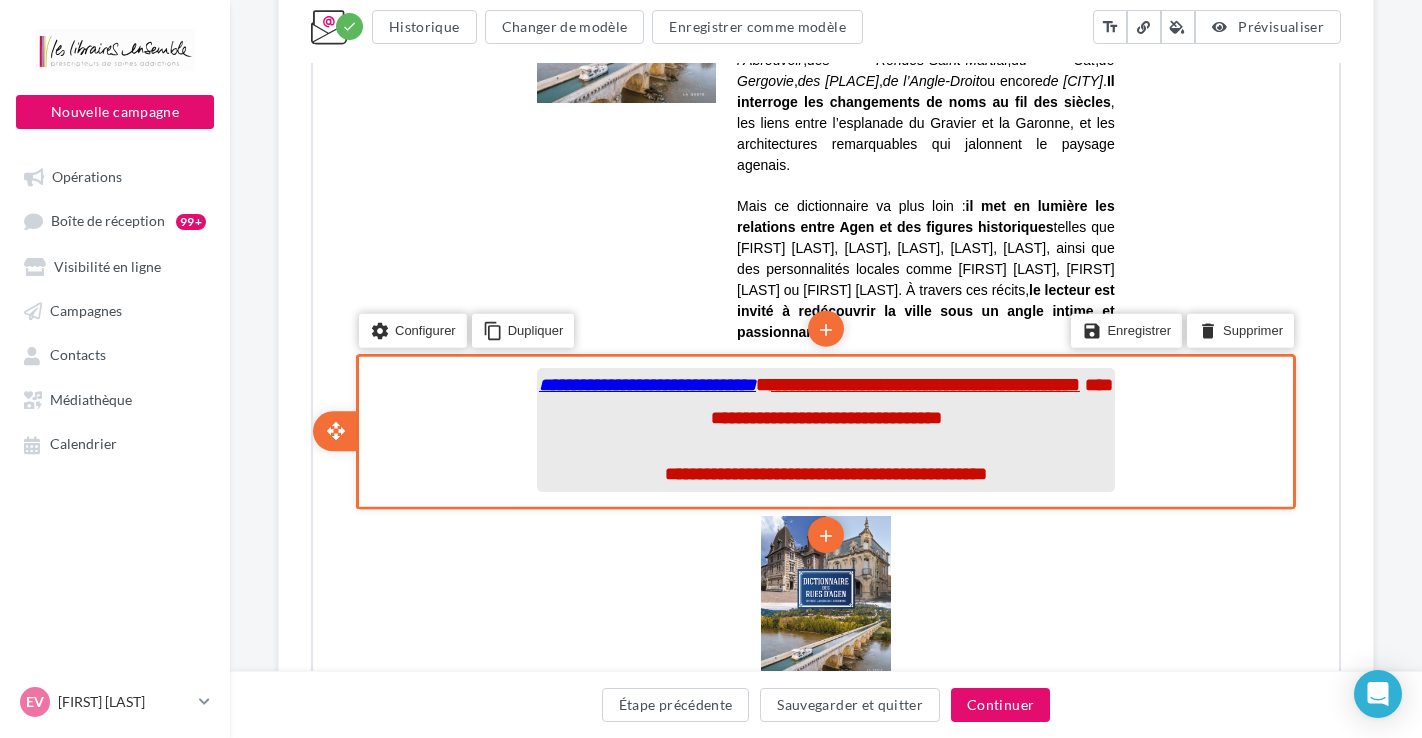 click on "**********" at bounding box center [824, 399] 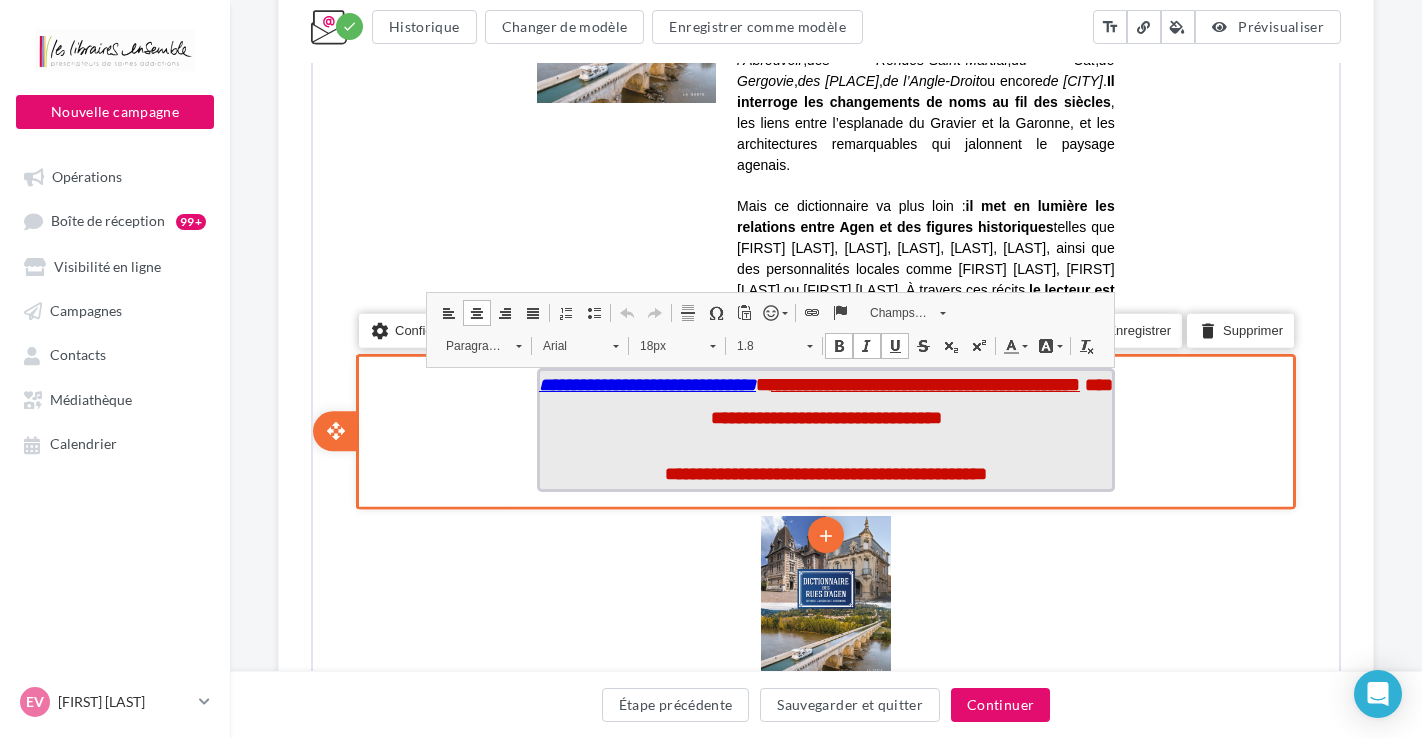 click on "**********" at bounding box center (824, 399) 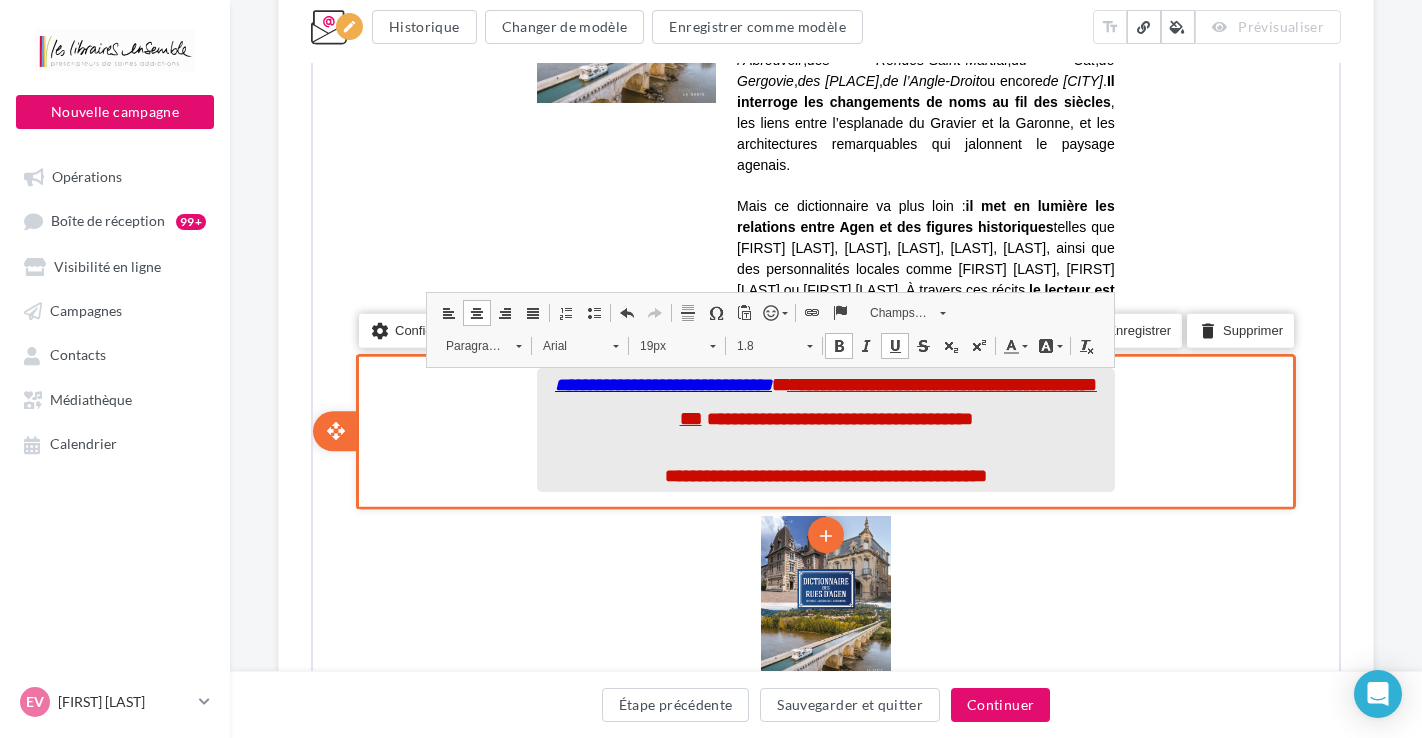 click on "**********" at bounding box center [826, 115] 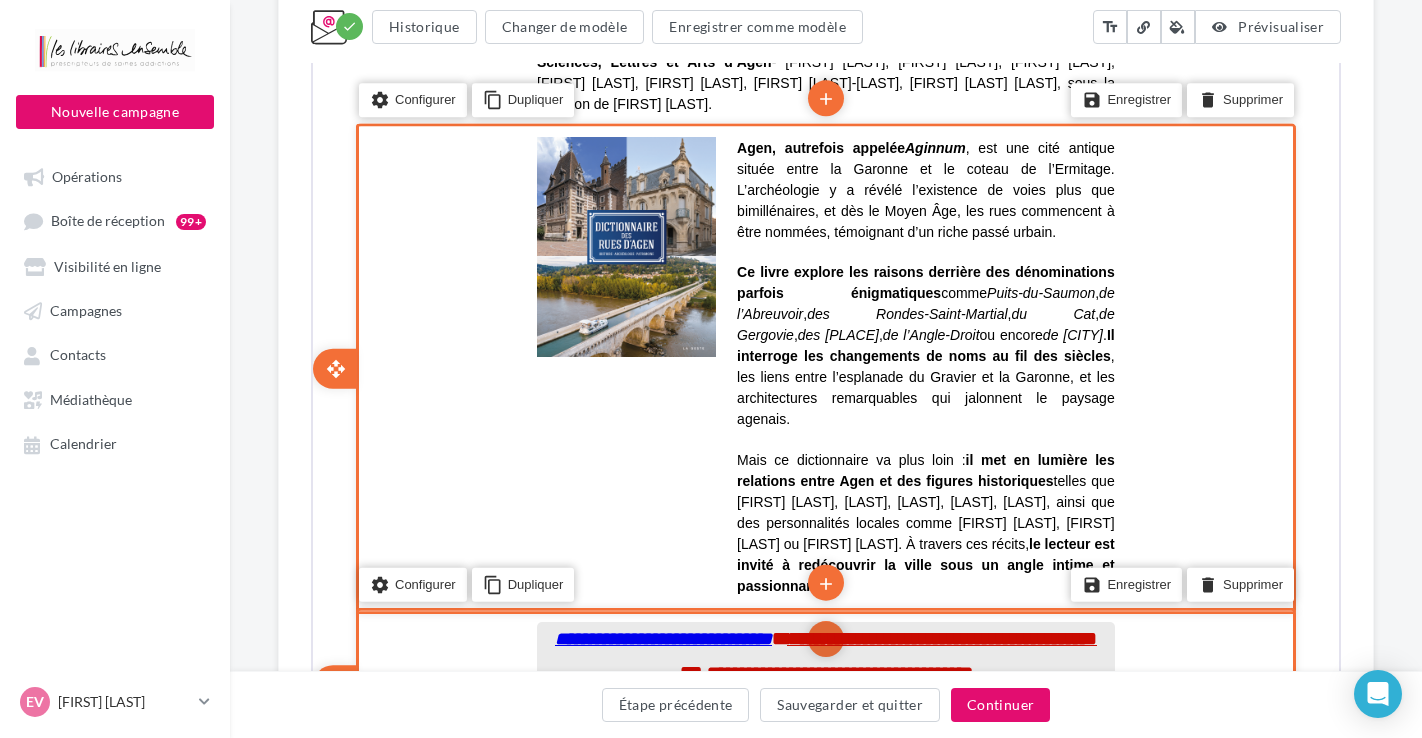 scroll, scrollTop: 842, scrollLeft: 0, axis: vertical 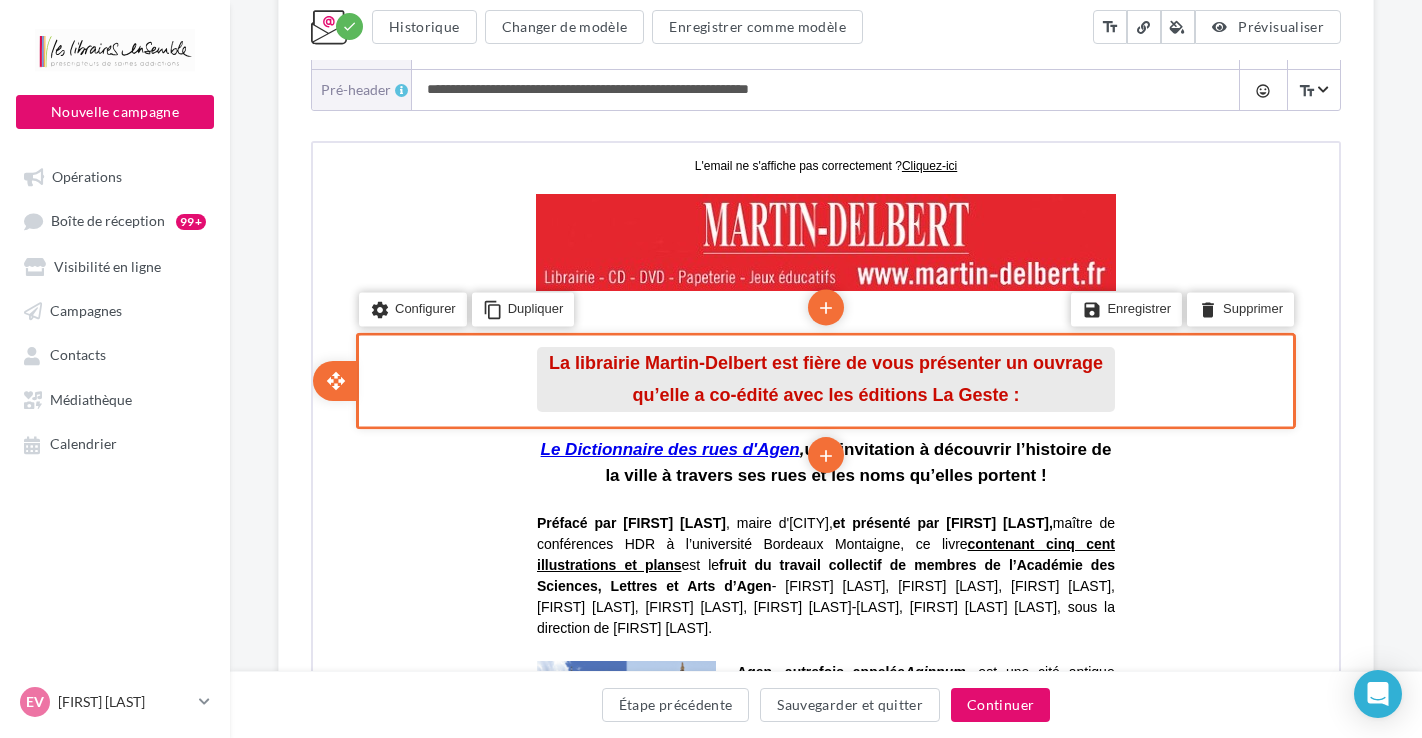 click on "La librairie Martin-Delbert est fière de vous présenter un ouvrage" at bounding box center [824, 360] 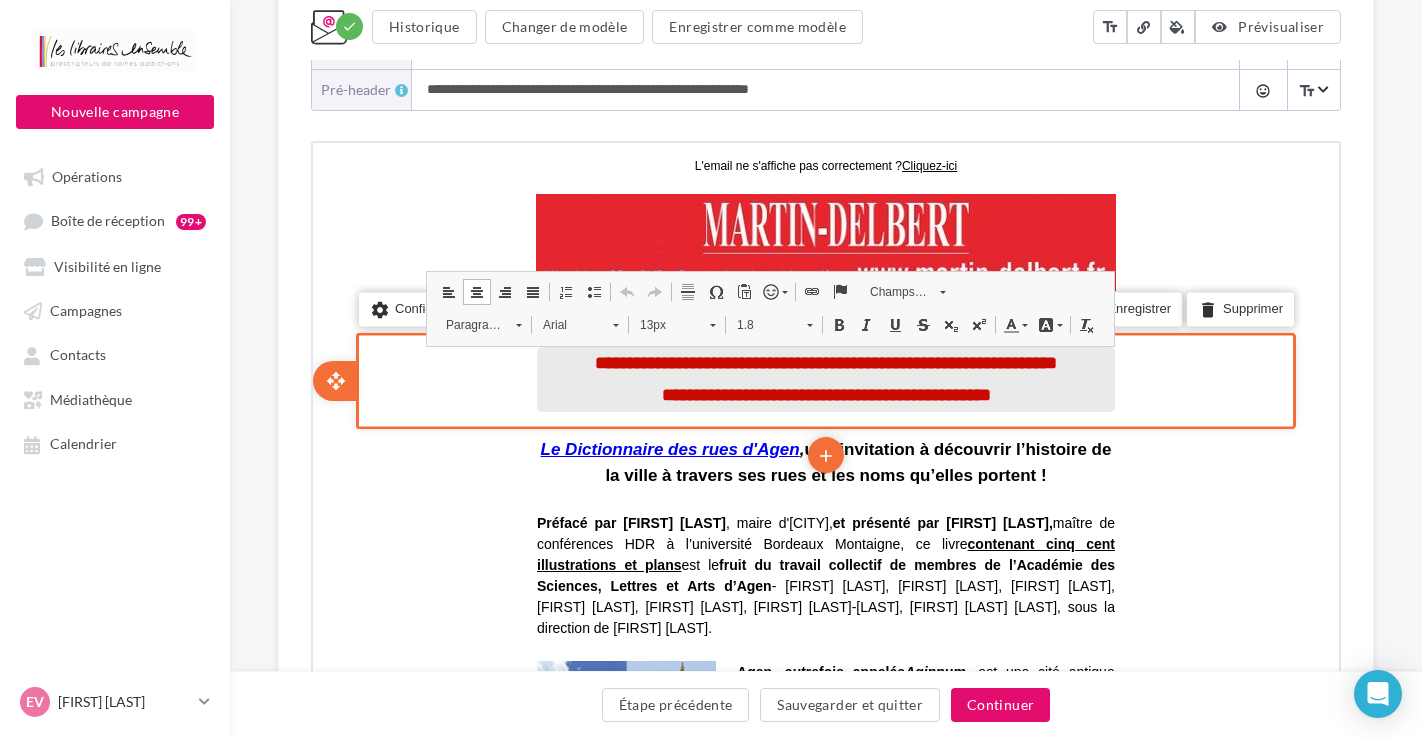 click on "**********" at bounding box center [824, 392] 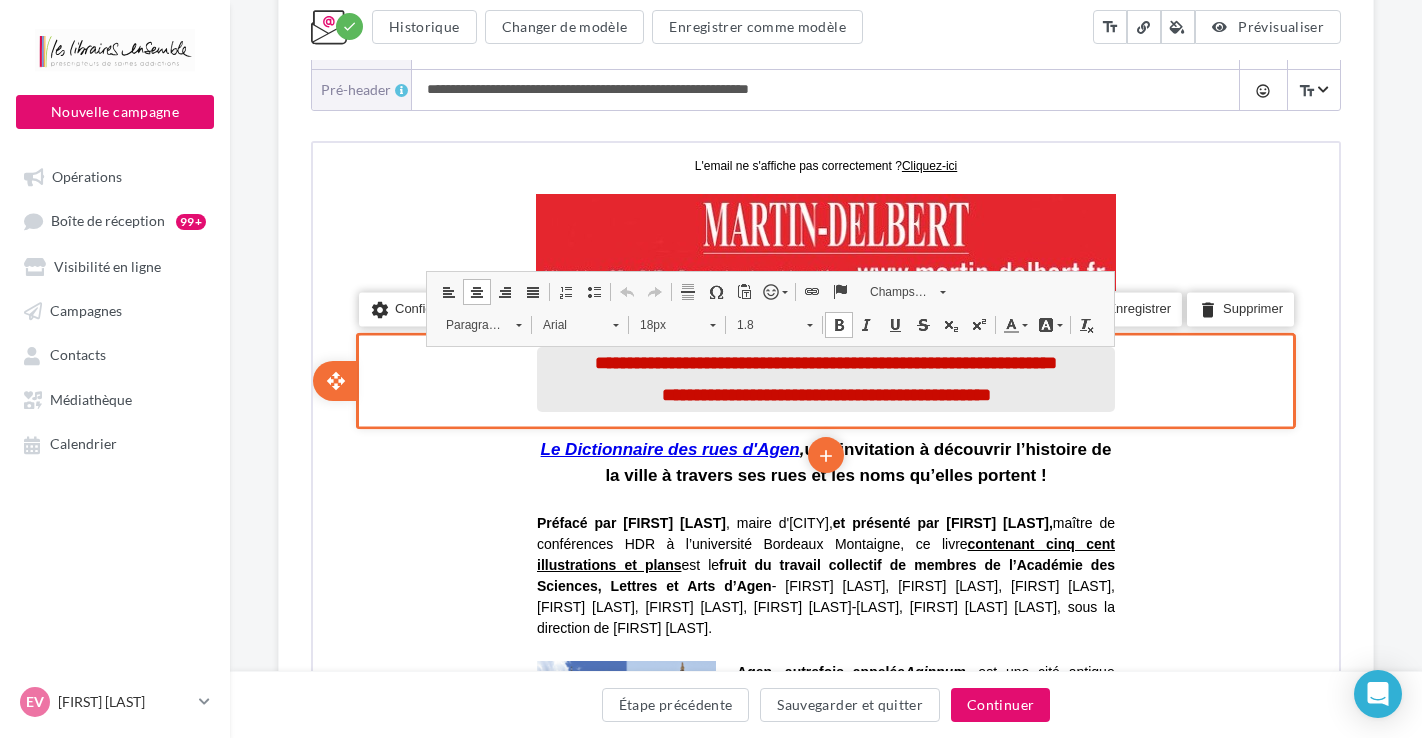 type 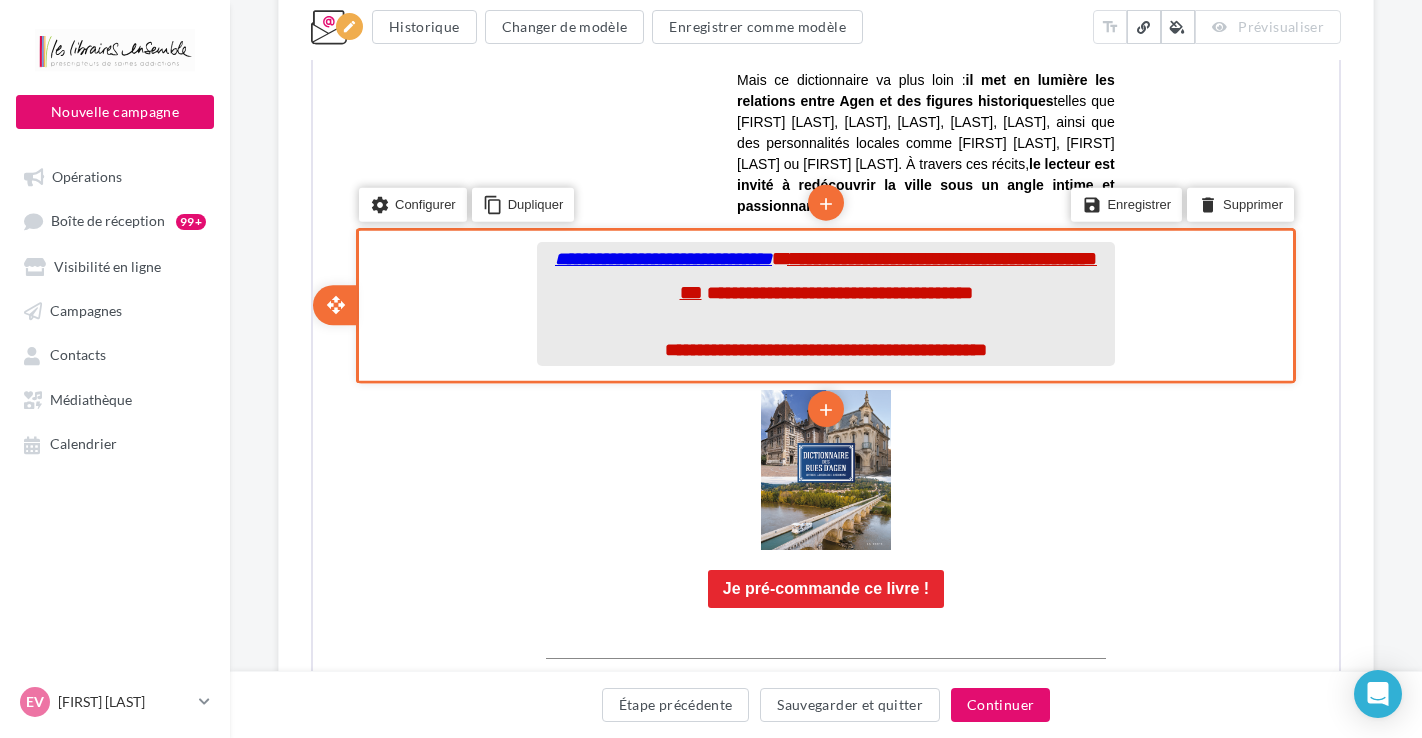 scroll, scrollTop: 1261, scrollLeft: 0, axis: vertical 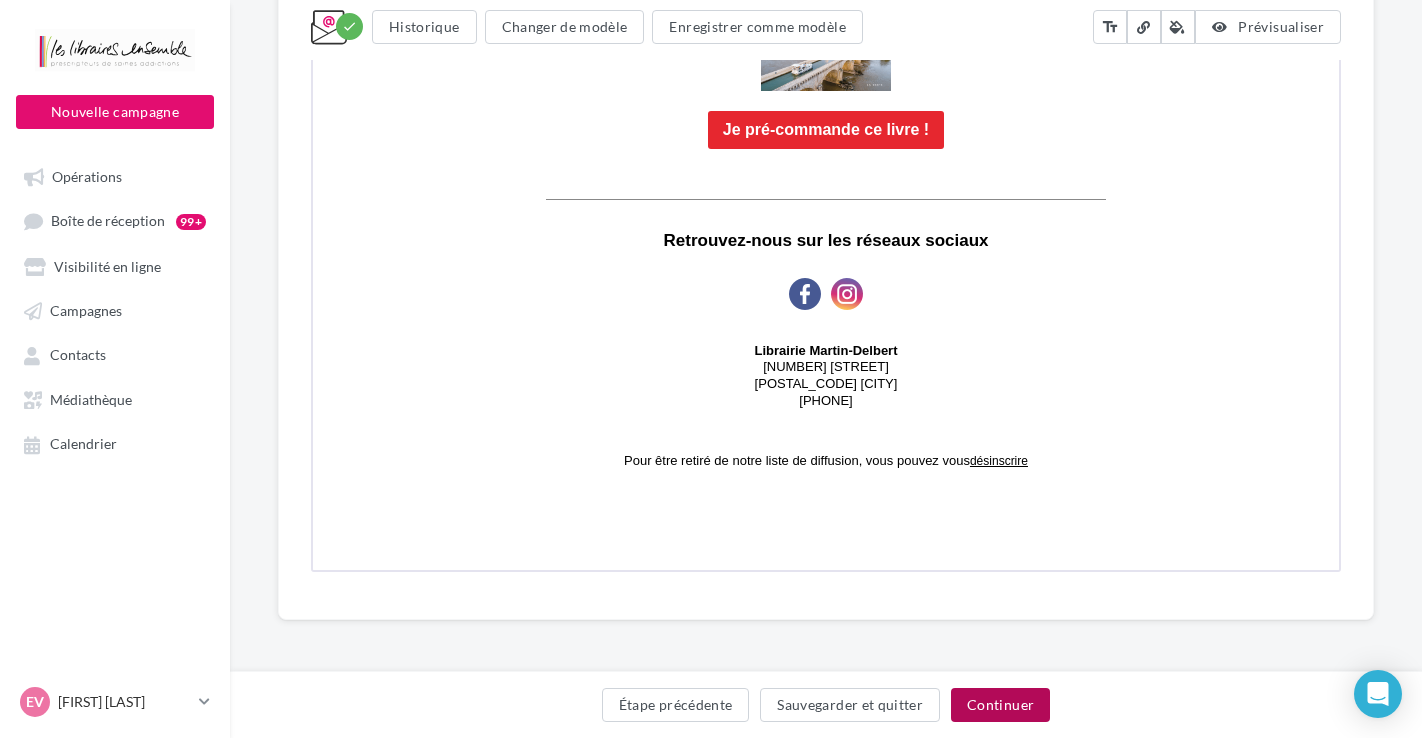 click on "Continuer" at bounding box center (1000, 705) 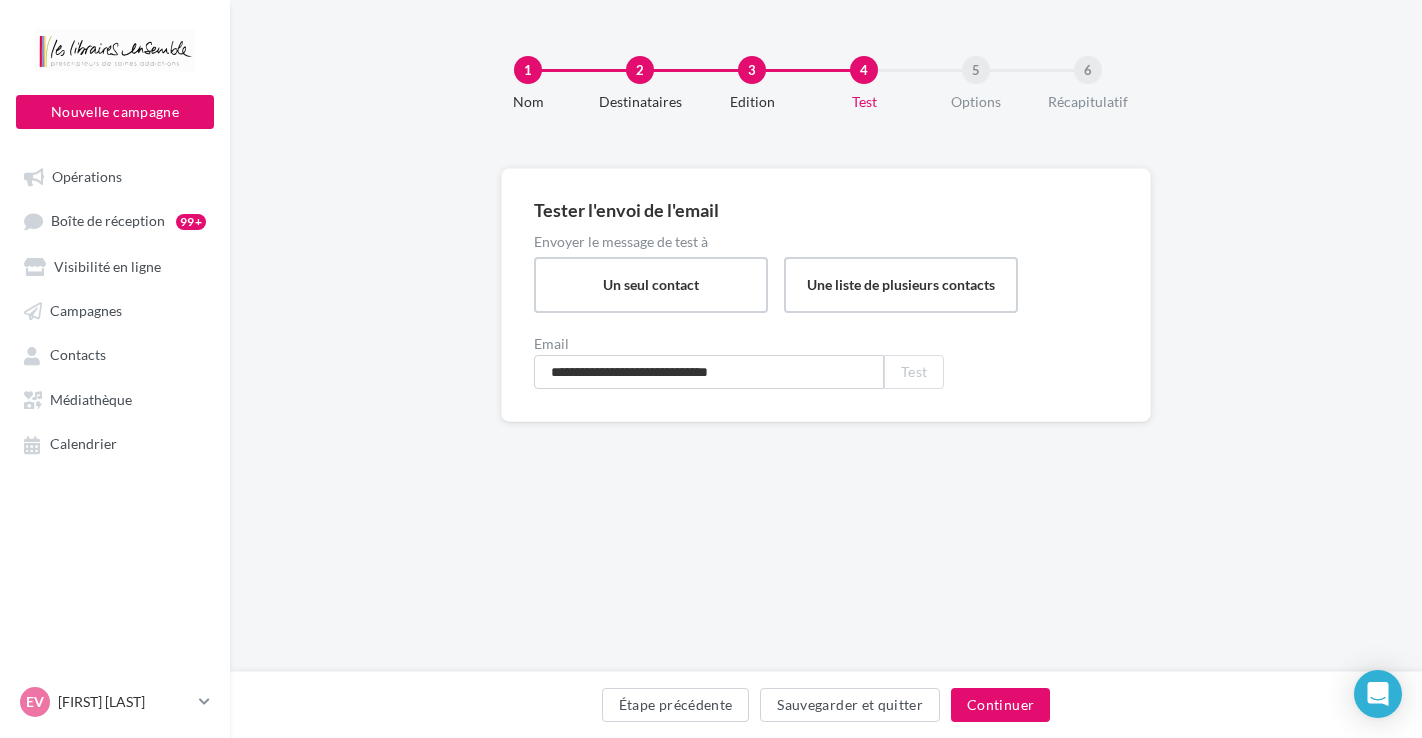 scroll, scrollTop: 0, scrollLeft: 0, axis: both 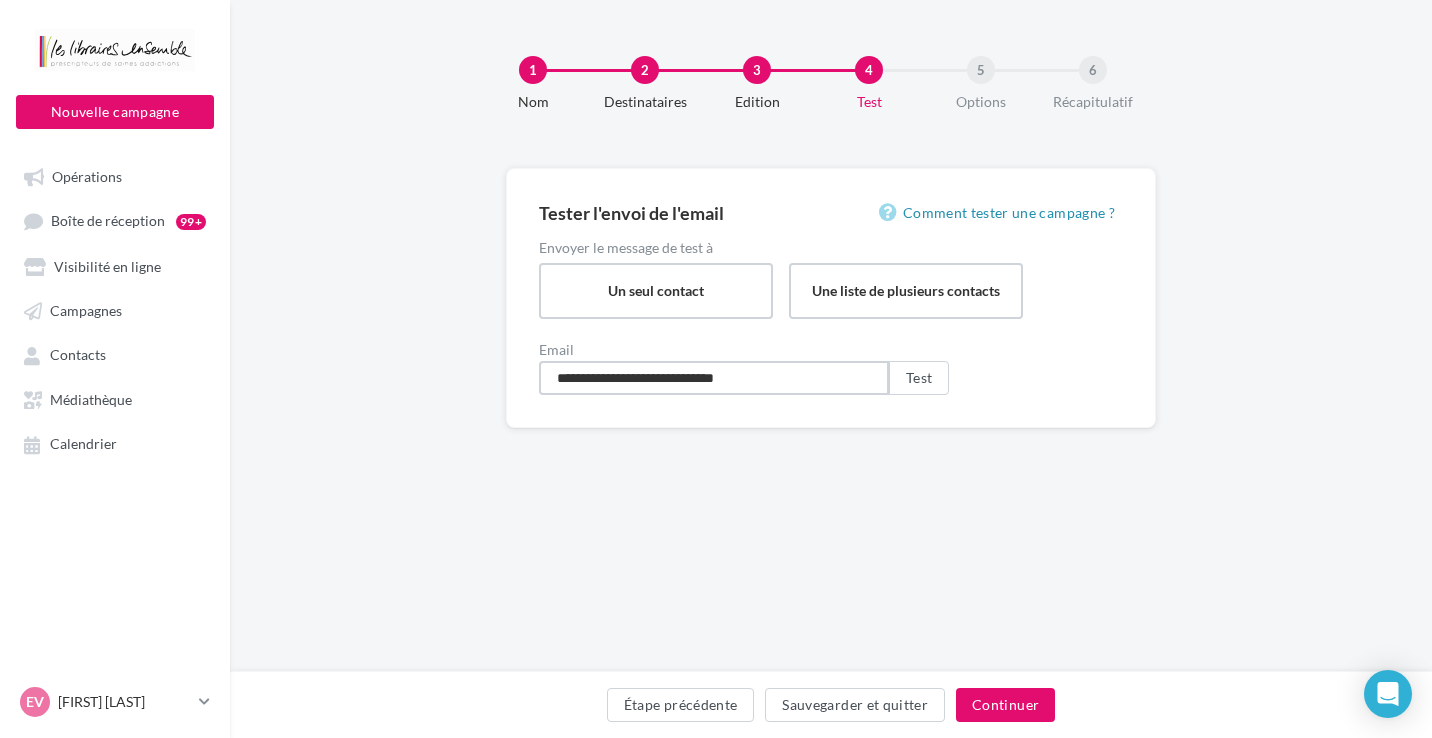 click on "**********" at bounding box center [714, 378] 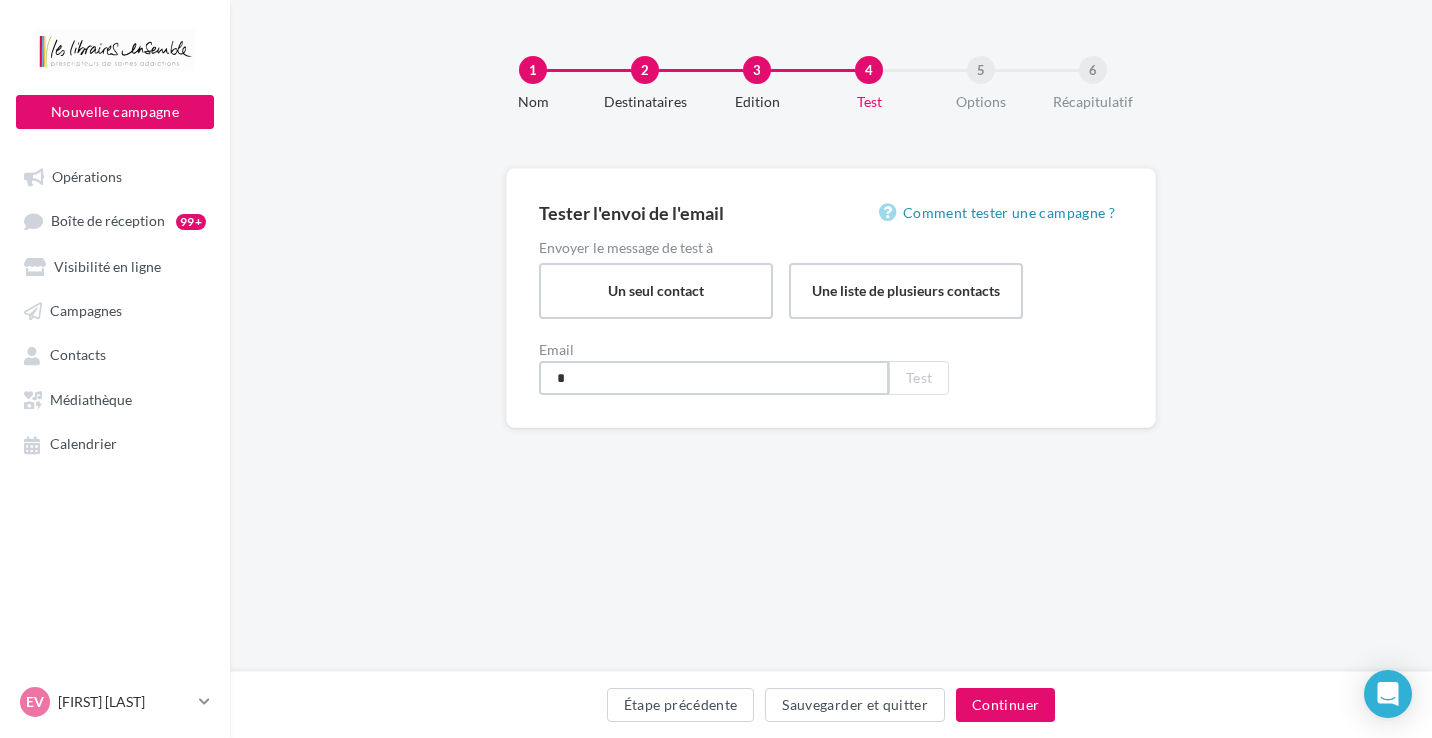 type on "*" 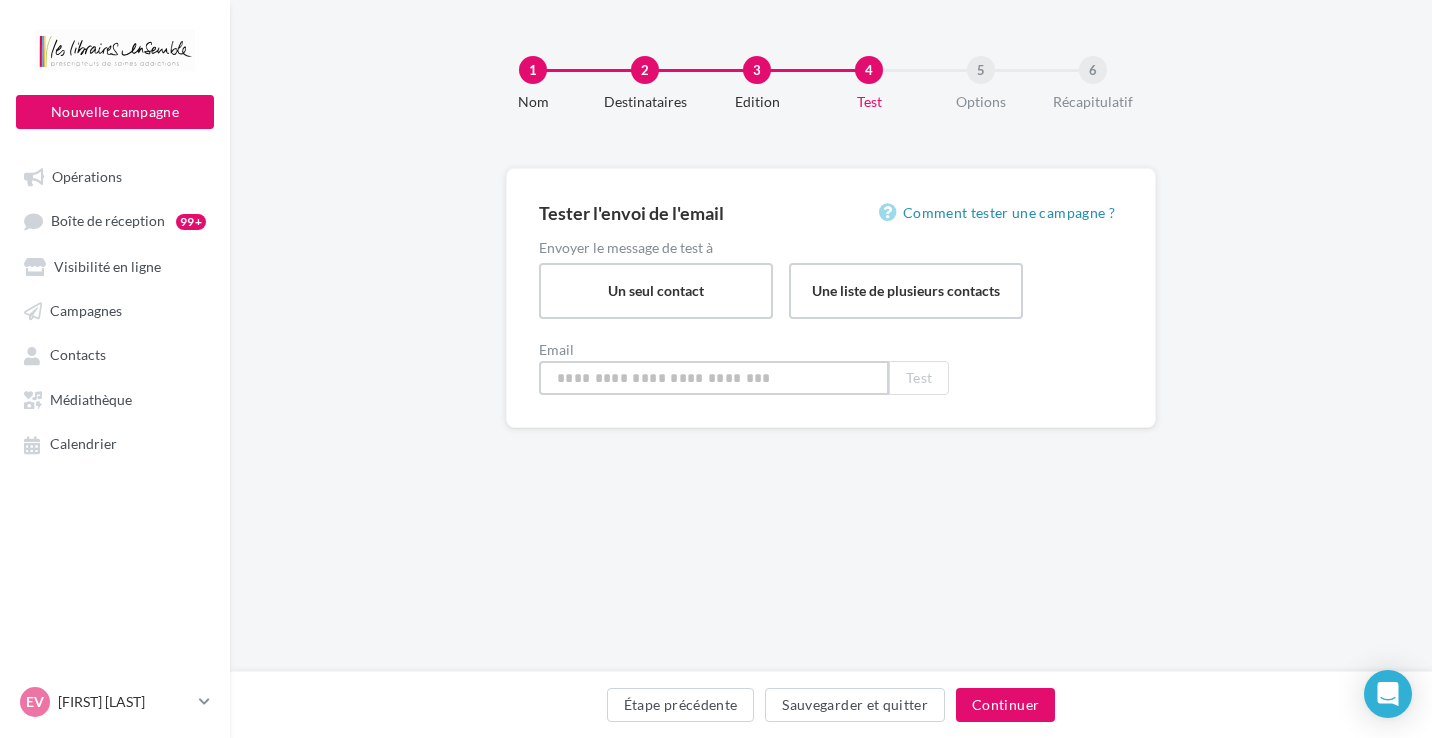 paste on "**********" 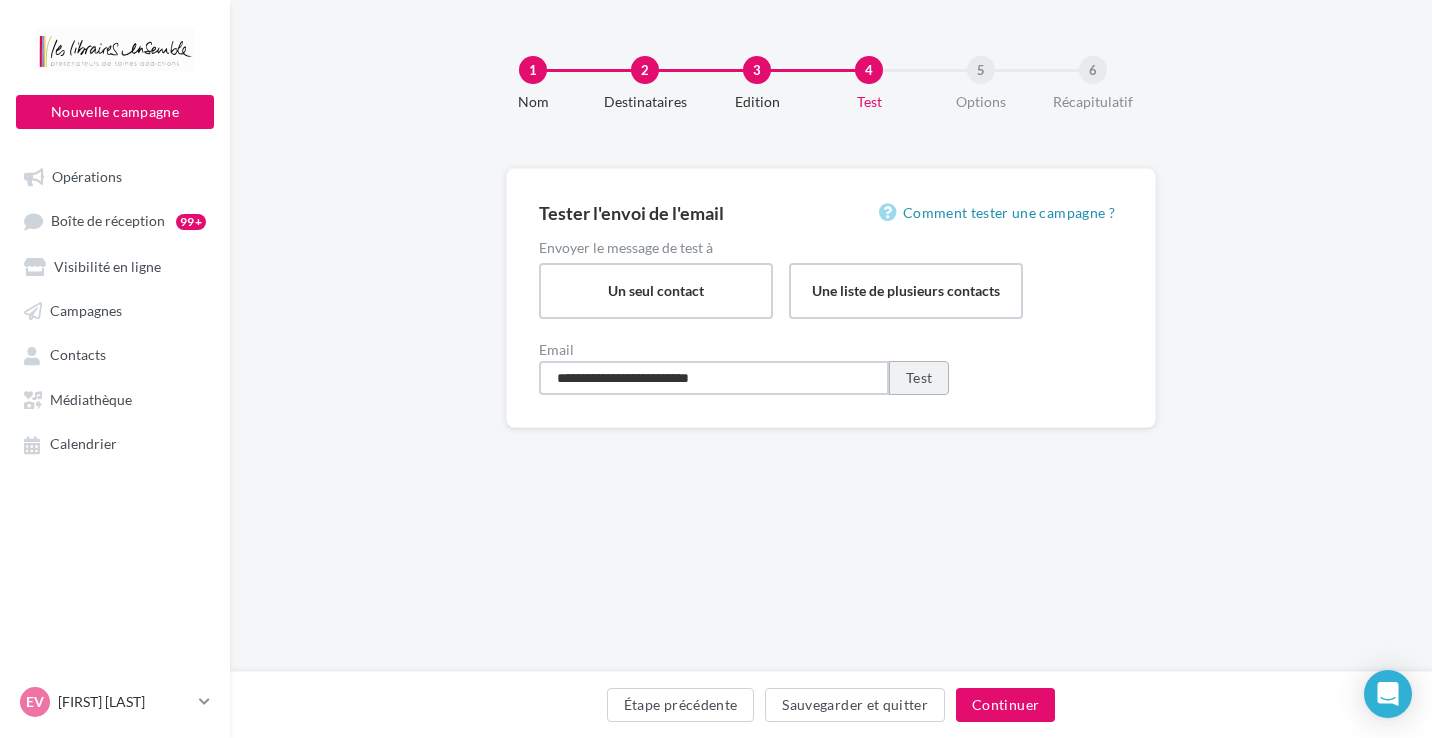 type on "**********" 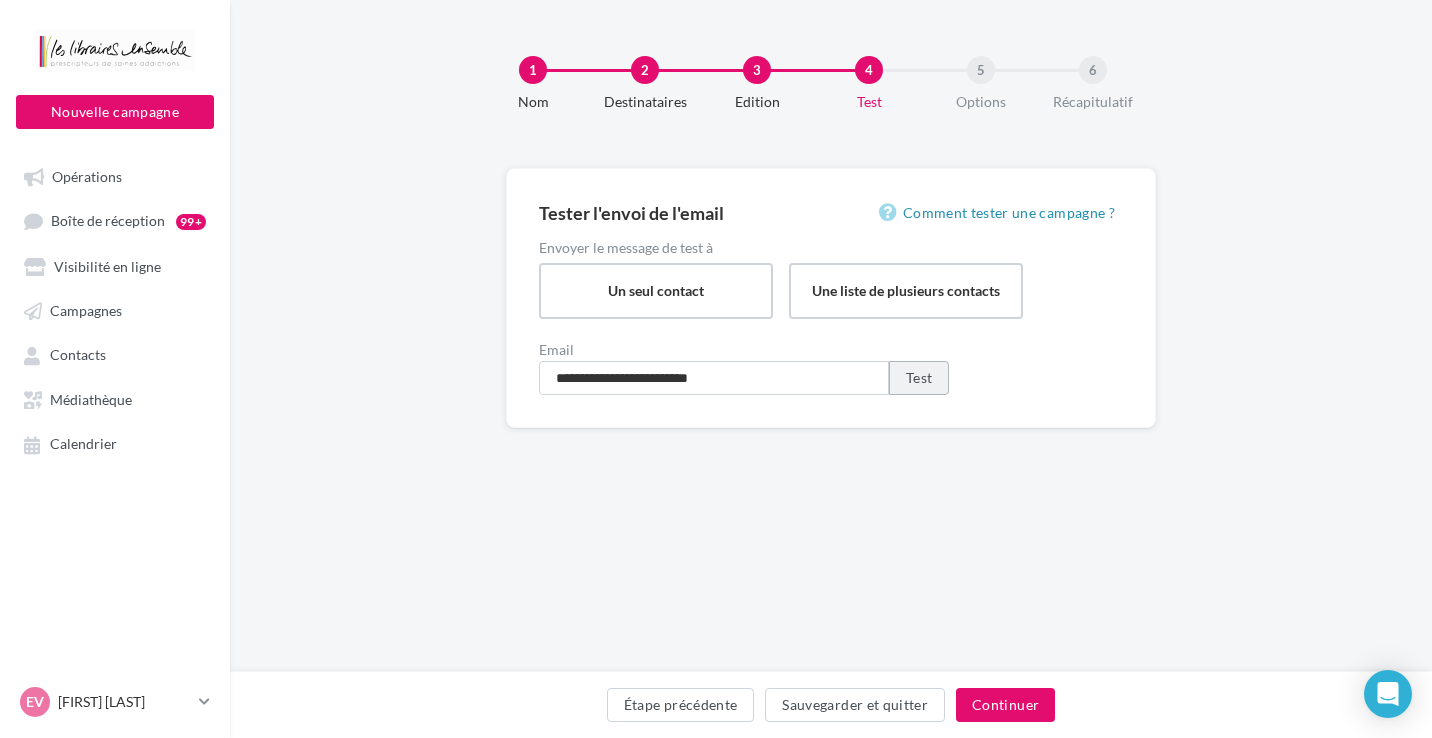 click on "Test" at bounding box center (919, 378) 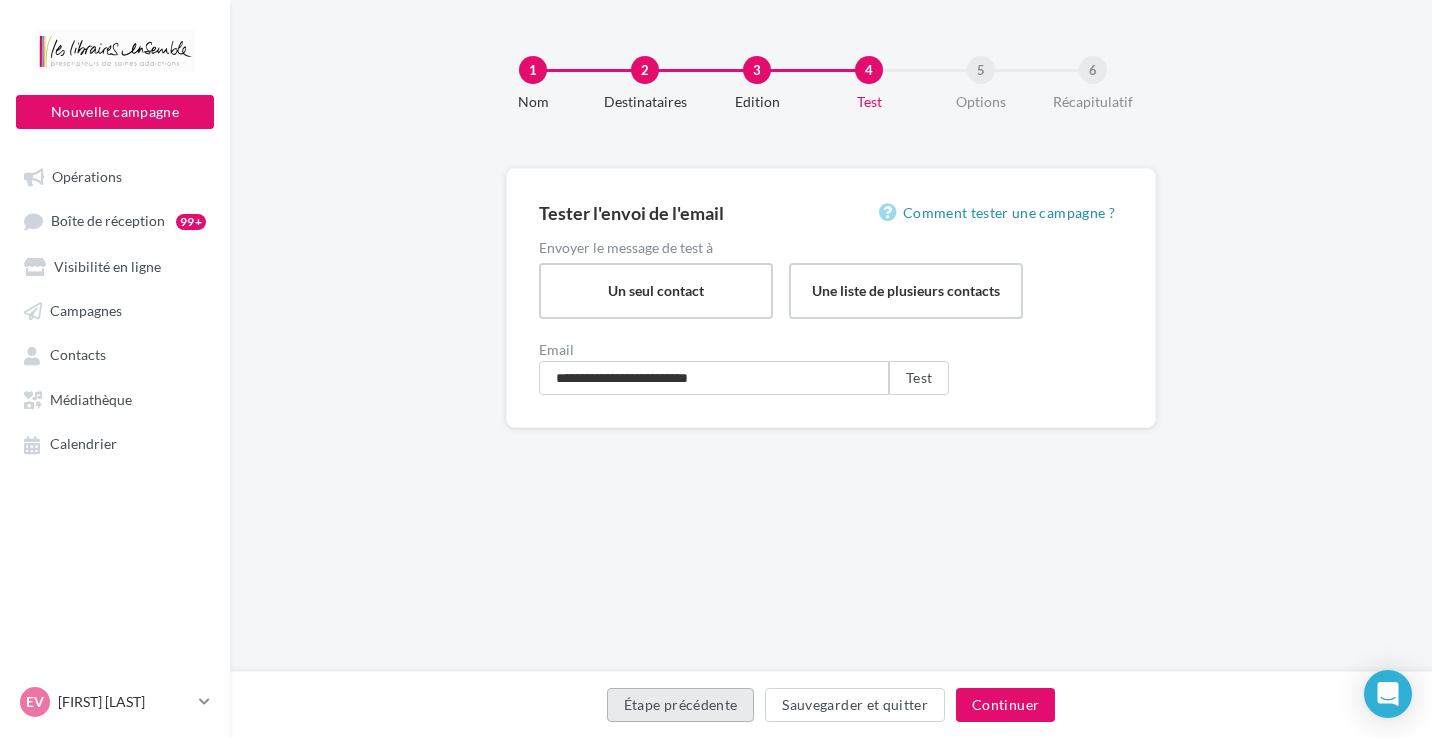 click on "Étape précédente" at bounding box center (681, 705) 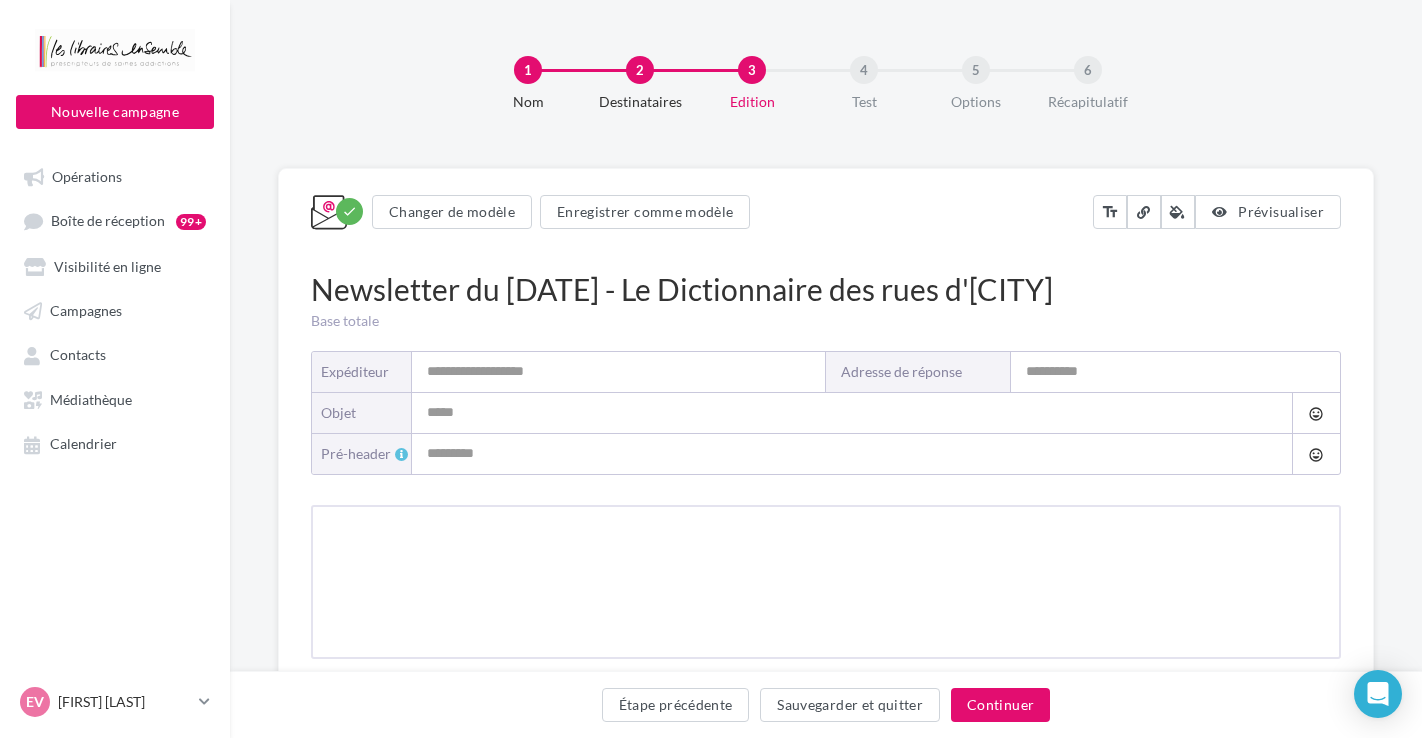 type on "**********" 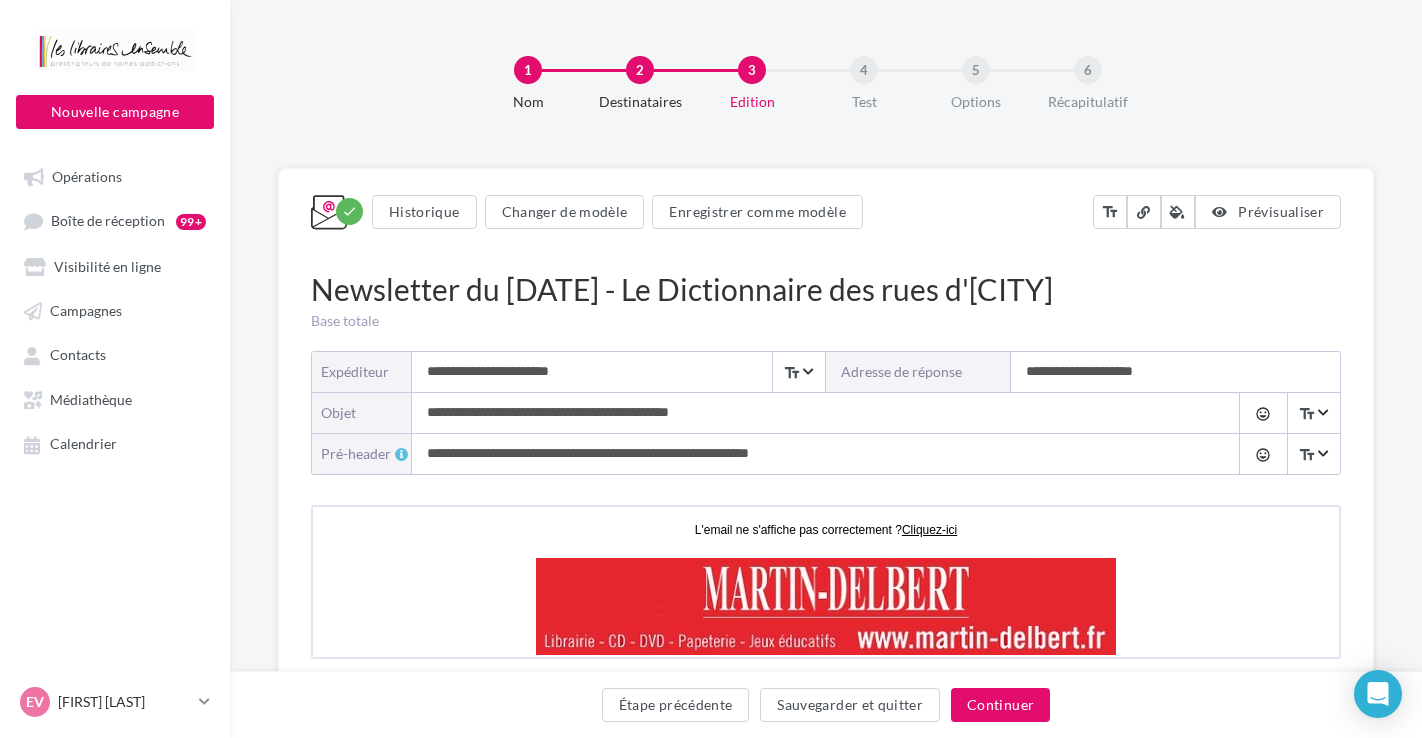 scroll, scrollTop: 0, scrollLeft: 0, axis: both 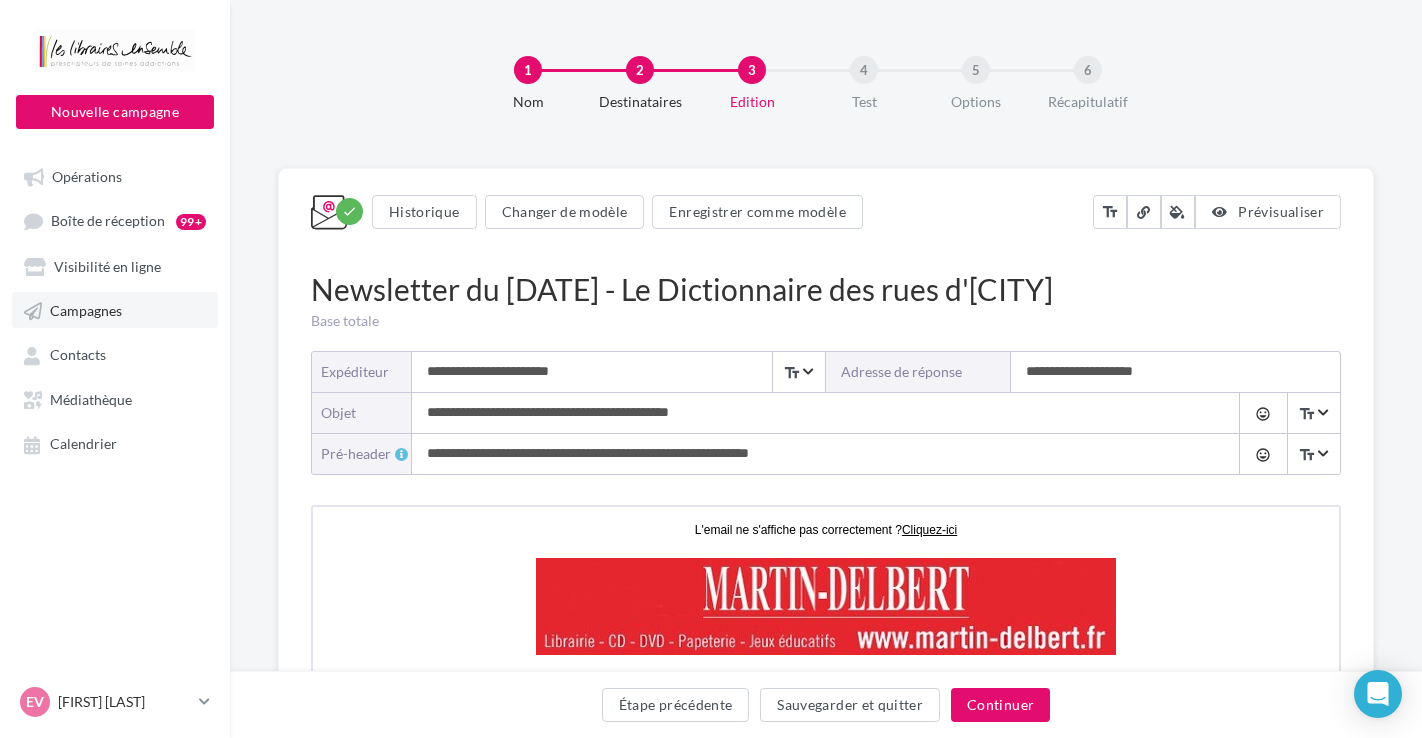 click on "Campagnes" at bounding box center (86, 310) 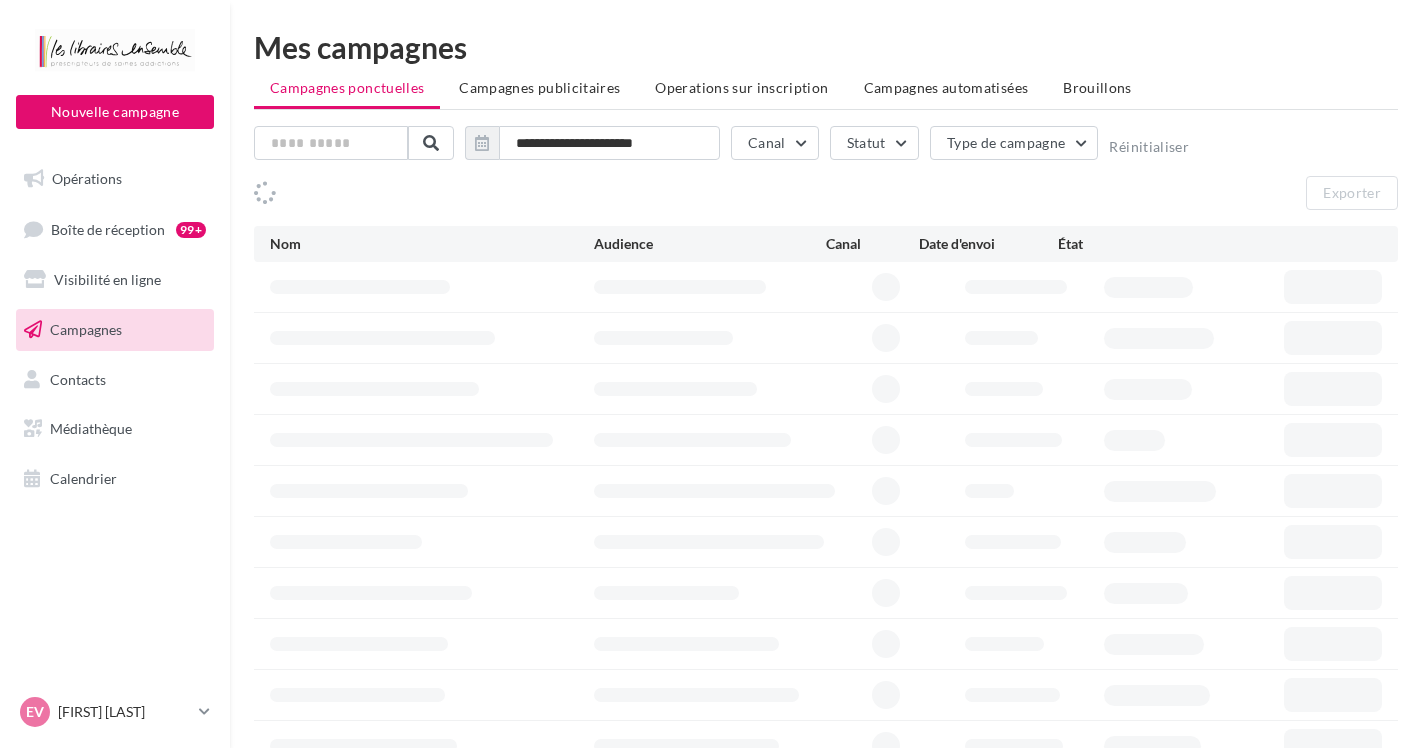 scroll, scrollTop: 0, scrollLeft: 0, axis: both 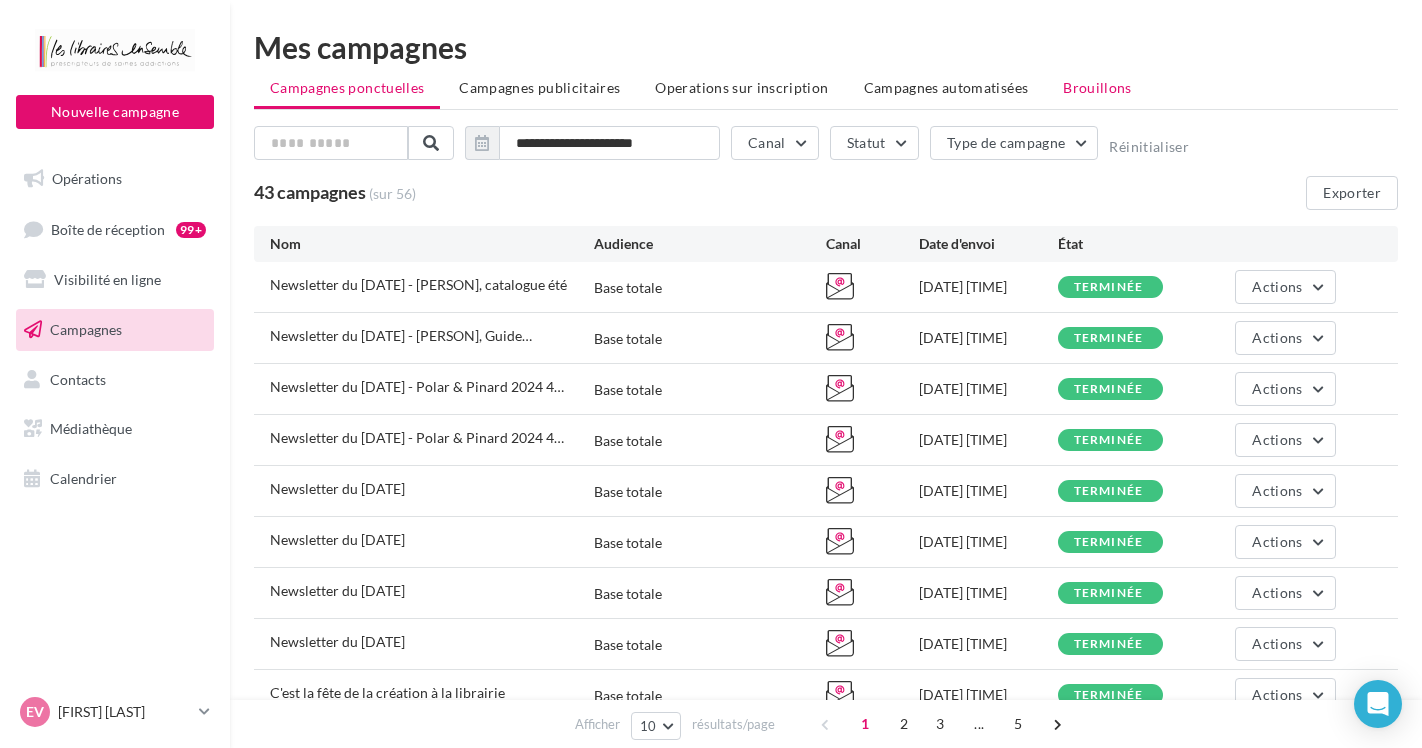 click on "Brouillons" at bounding box center (1097, 87) 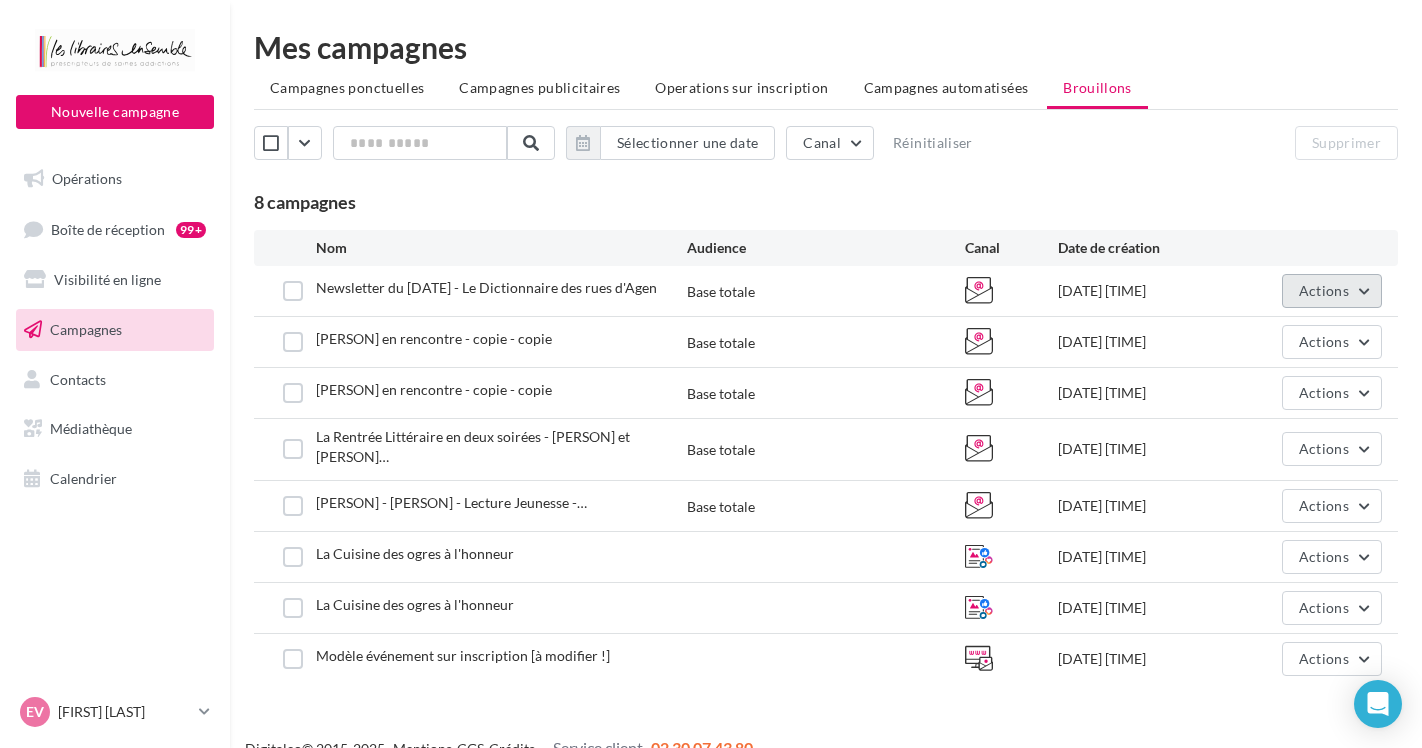click on "Actions" at bounding box center [1324, 290] 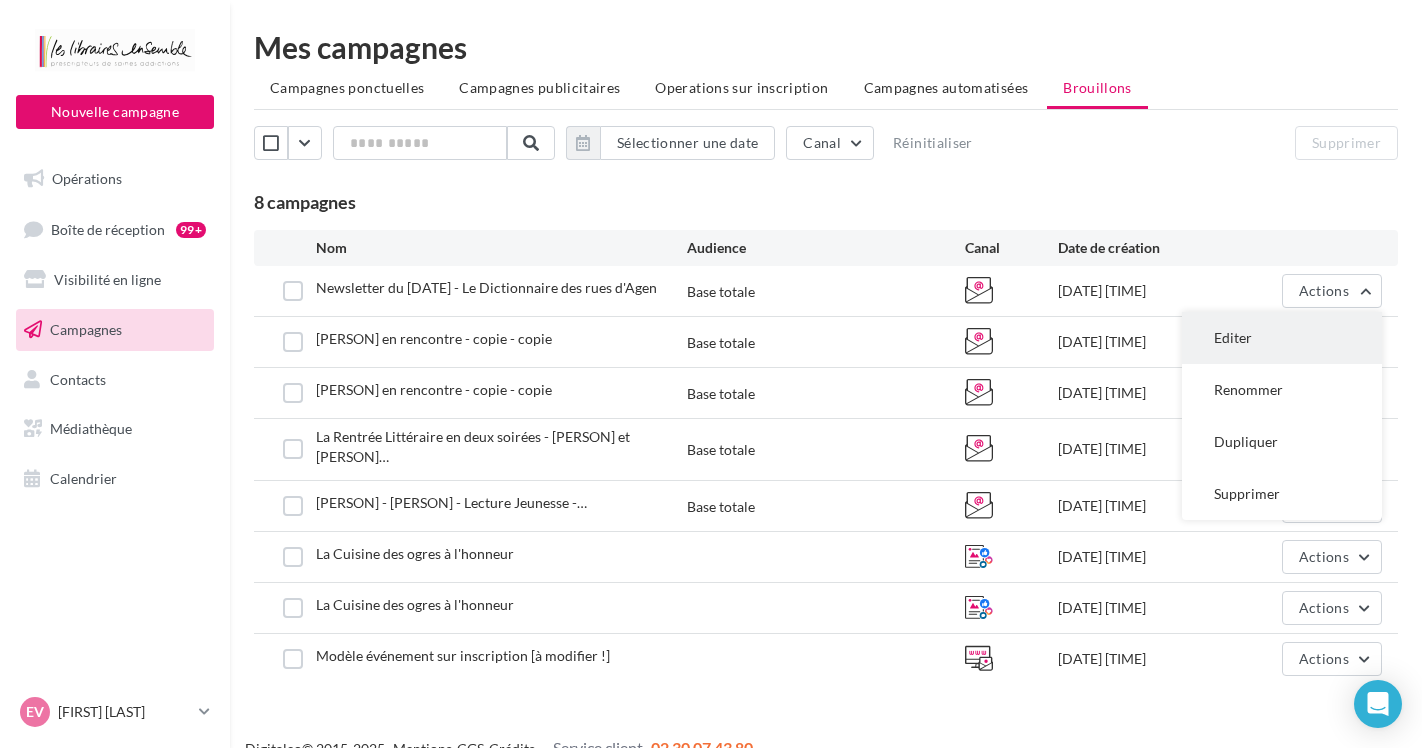 click on "Editer" at bounding box center [1282, 338] 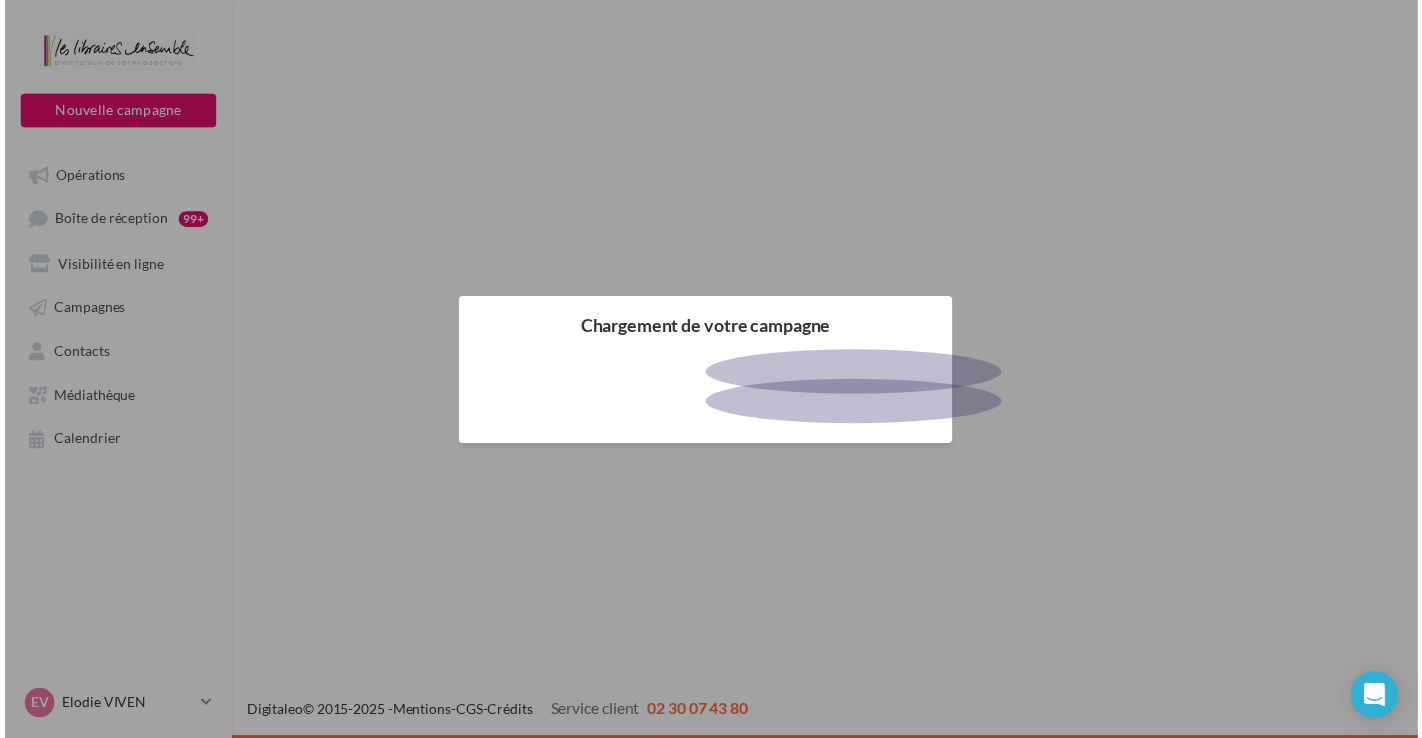 scroll, scrollTop: 0, scrollLeft: 0, axis: both 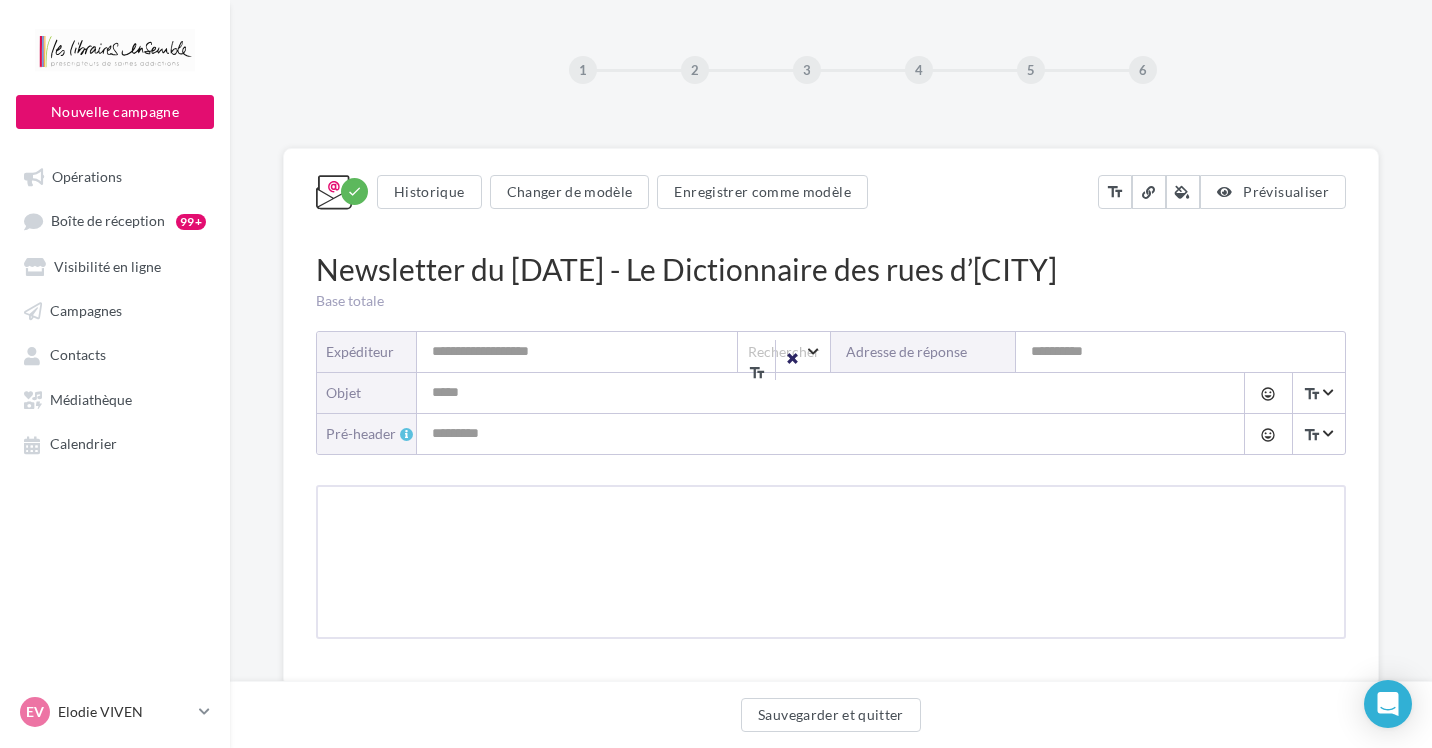 type on "**********" 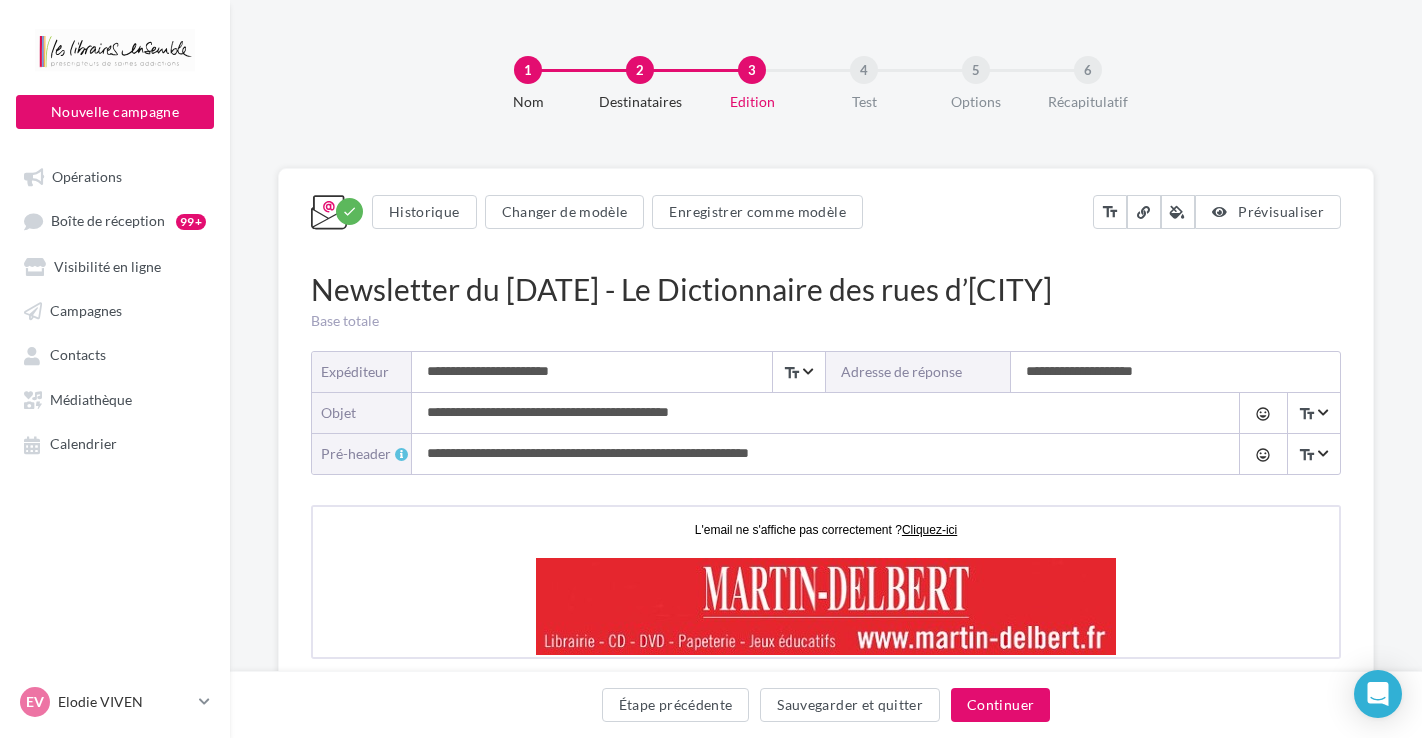 scroll, scrollTop: 0, scrollLeft: 0, axis: both 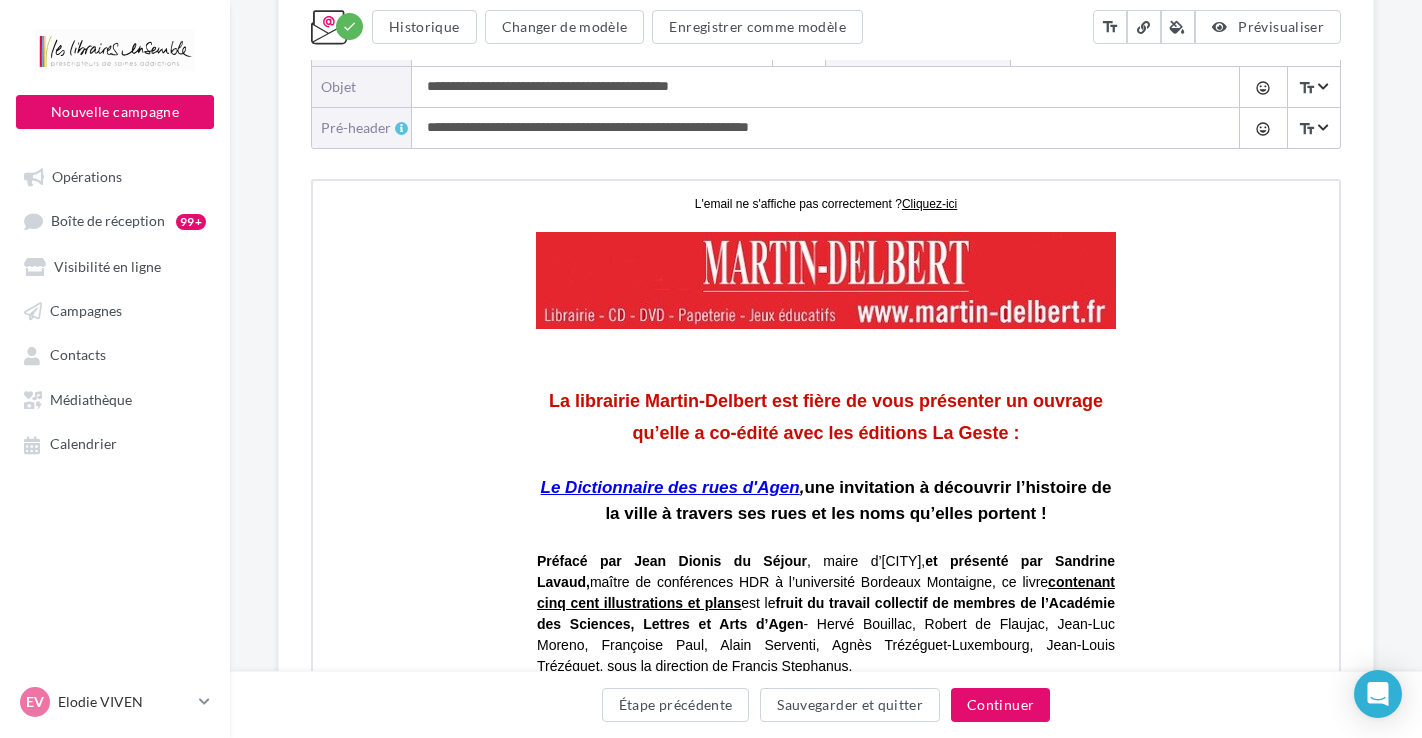 click on "**********" at bounding box center [806, 87] 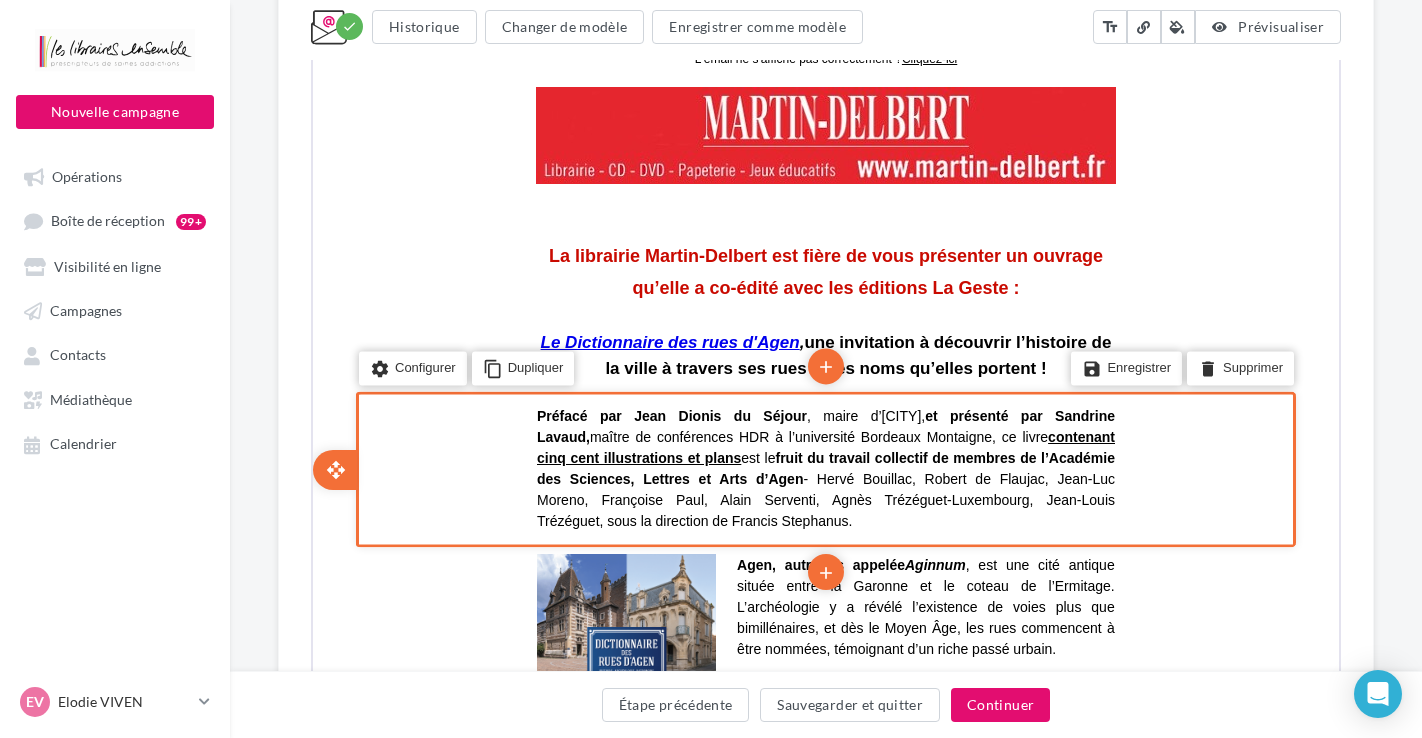 scroll, scrollTop: 423, scrollLeft: 0, axis: vertical 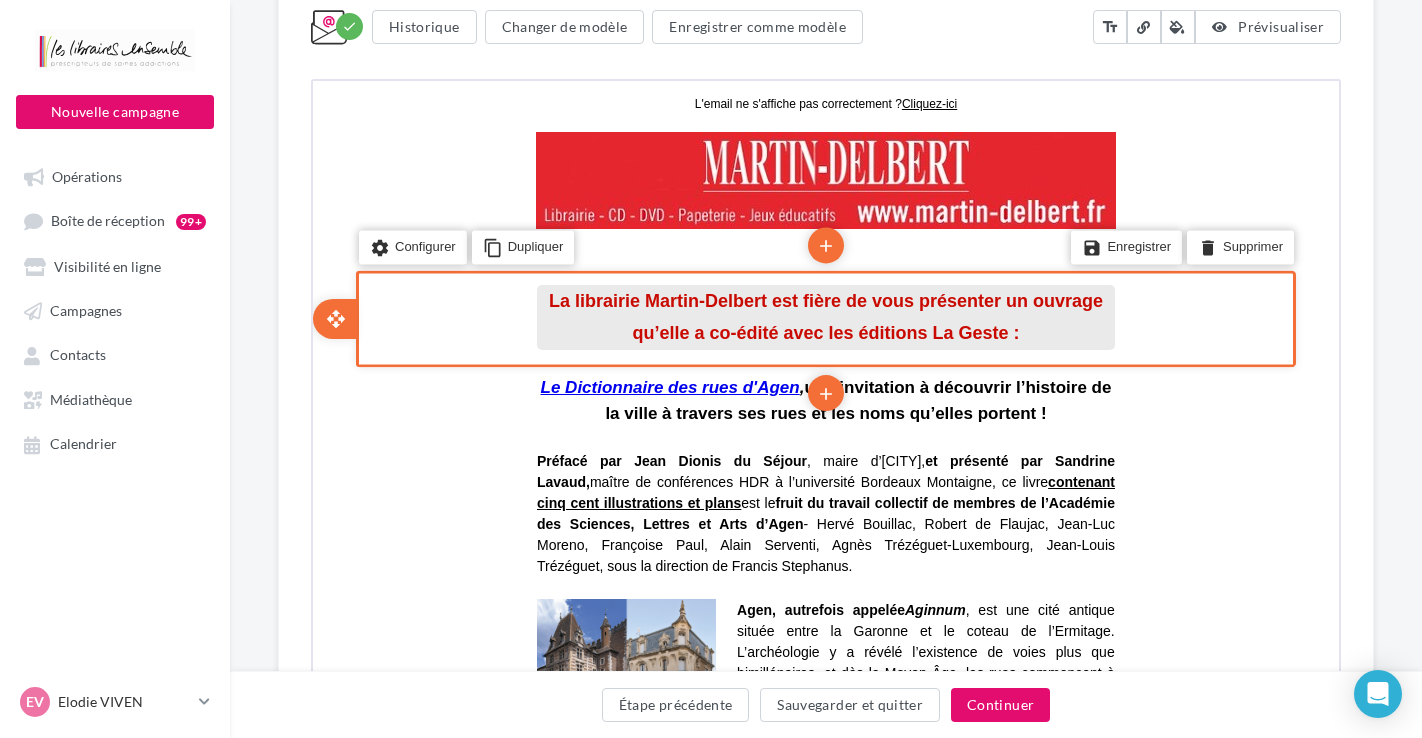 type on "**********" 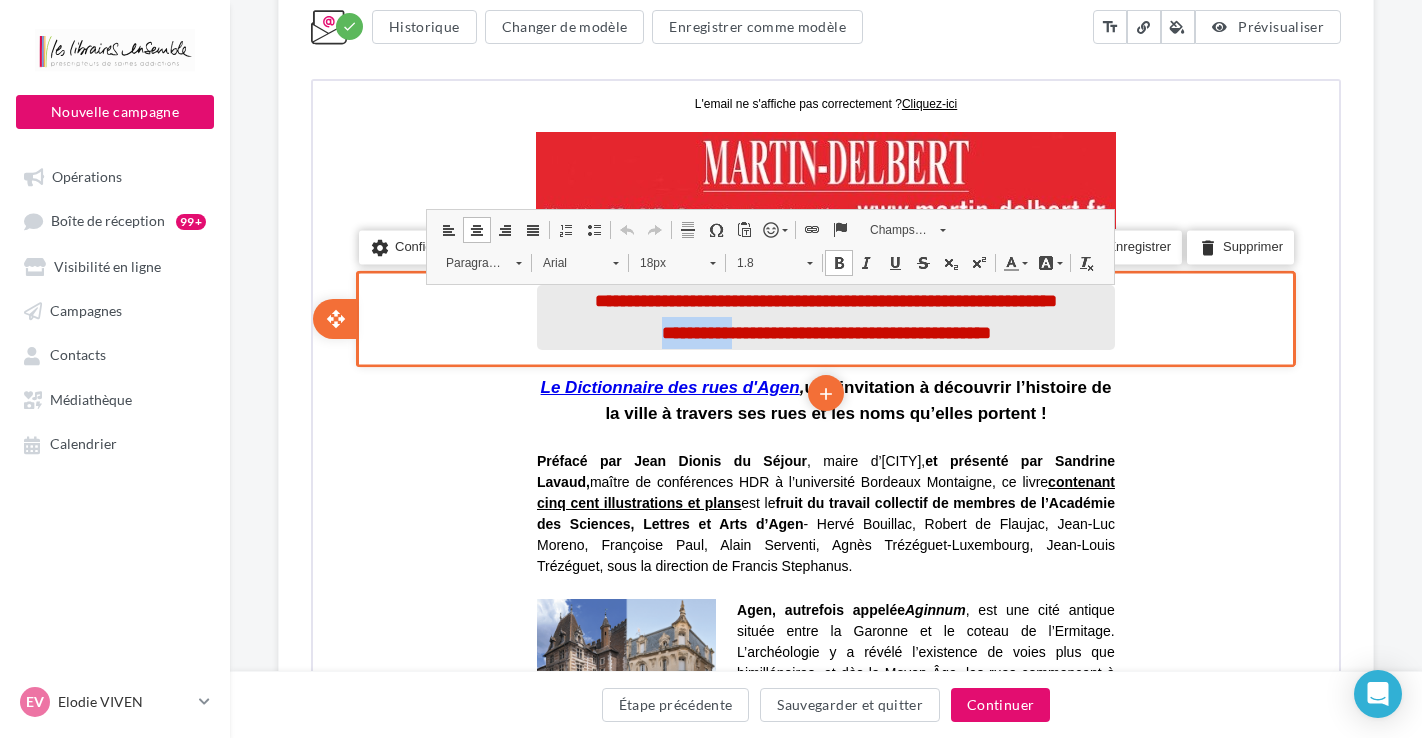 drag, startPoint x: 705, startPoint y: 330, endPoint x: 629, endPoint y: 328, distance: 76.02631 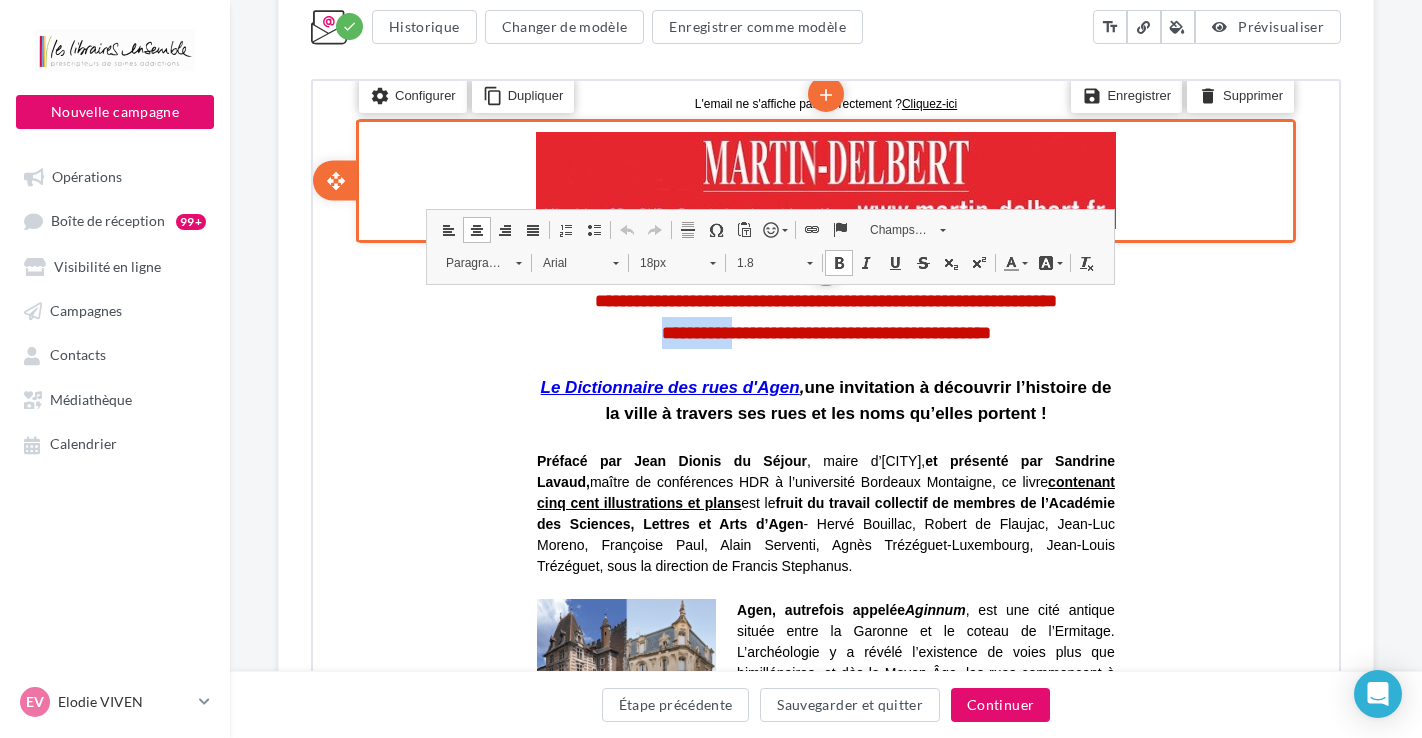 type 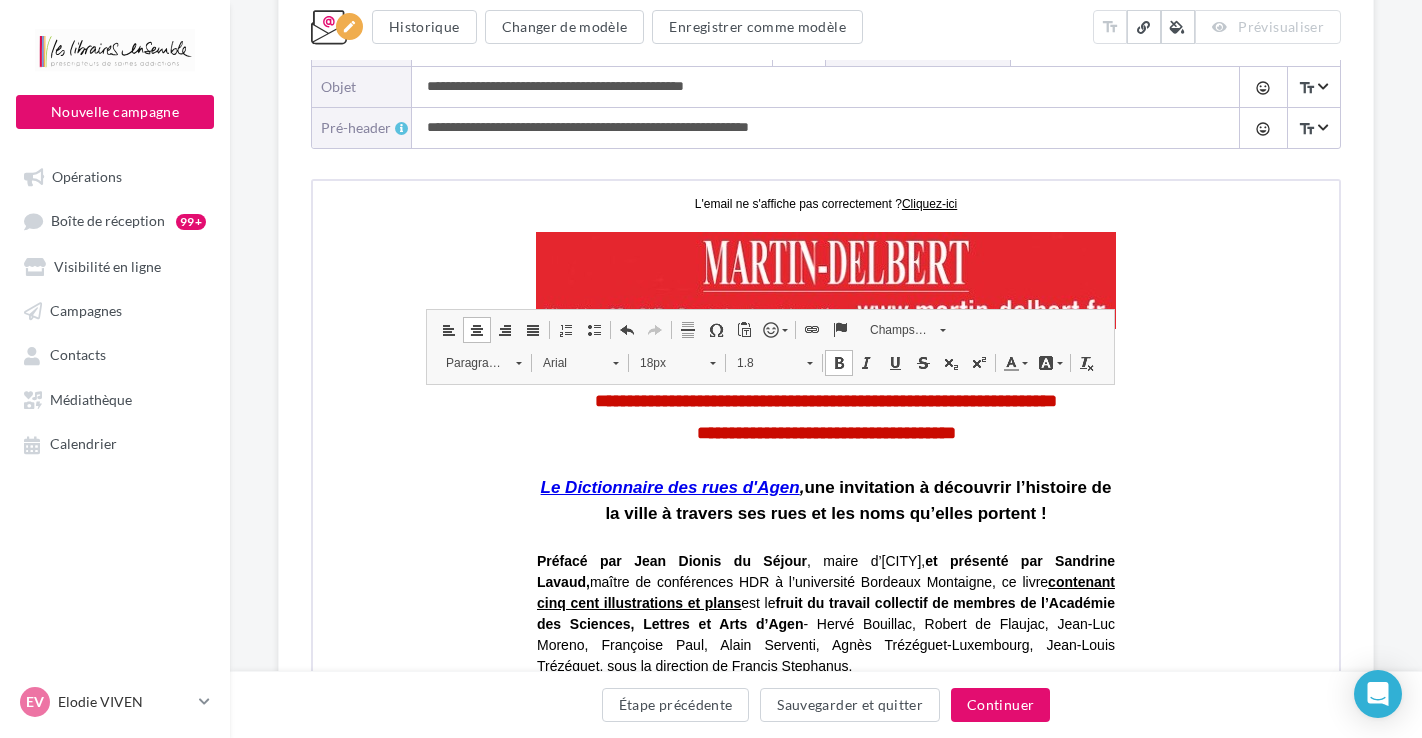 scroll, scrollTop: 223, scrollLeft: 0, axis: vertical 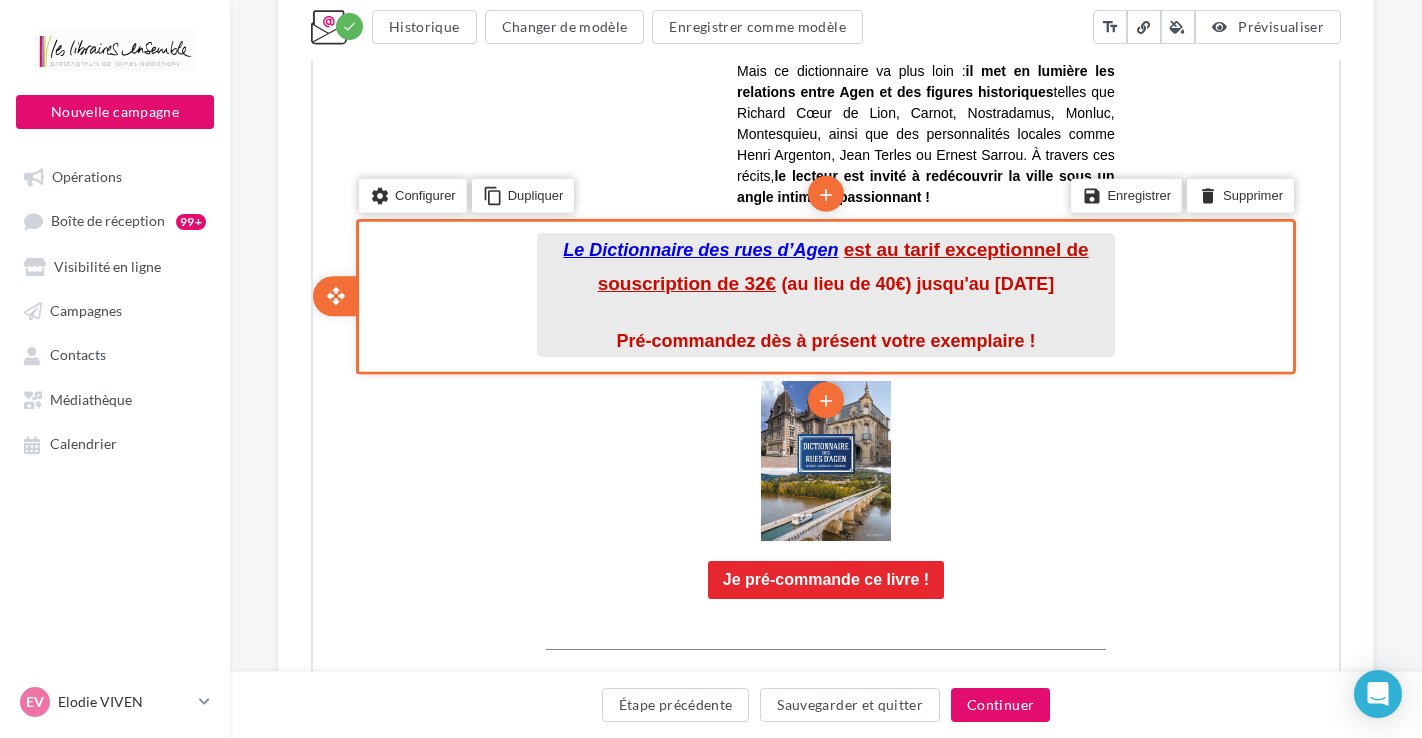 click on "est au tarif exceptionnel de souscription de 32€" at bounding box center [841, 264] 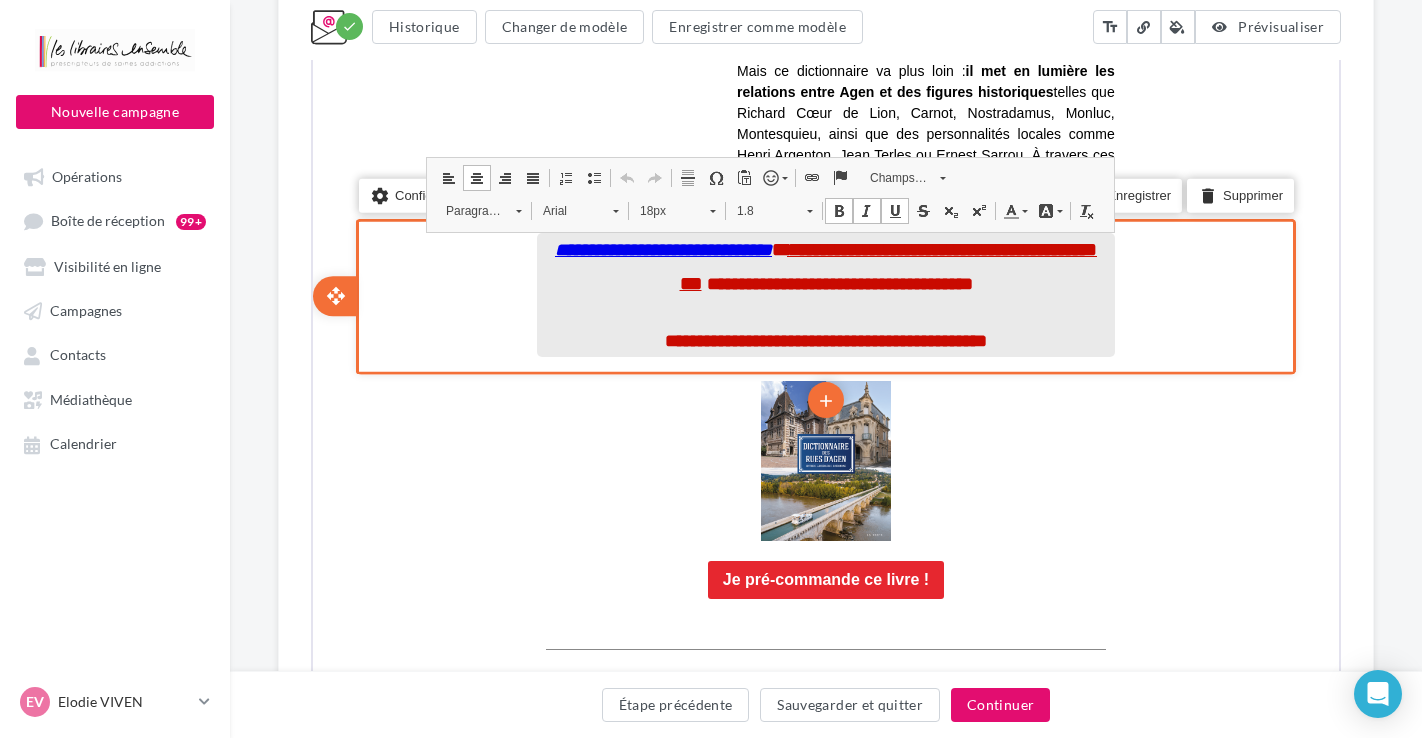 click on "**********" at bounding box center [887, 264] 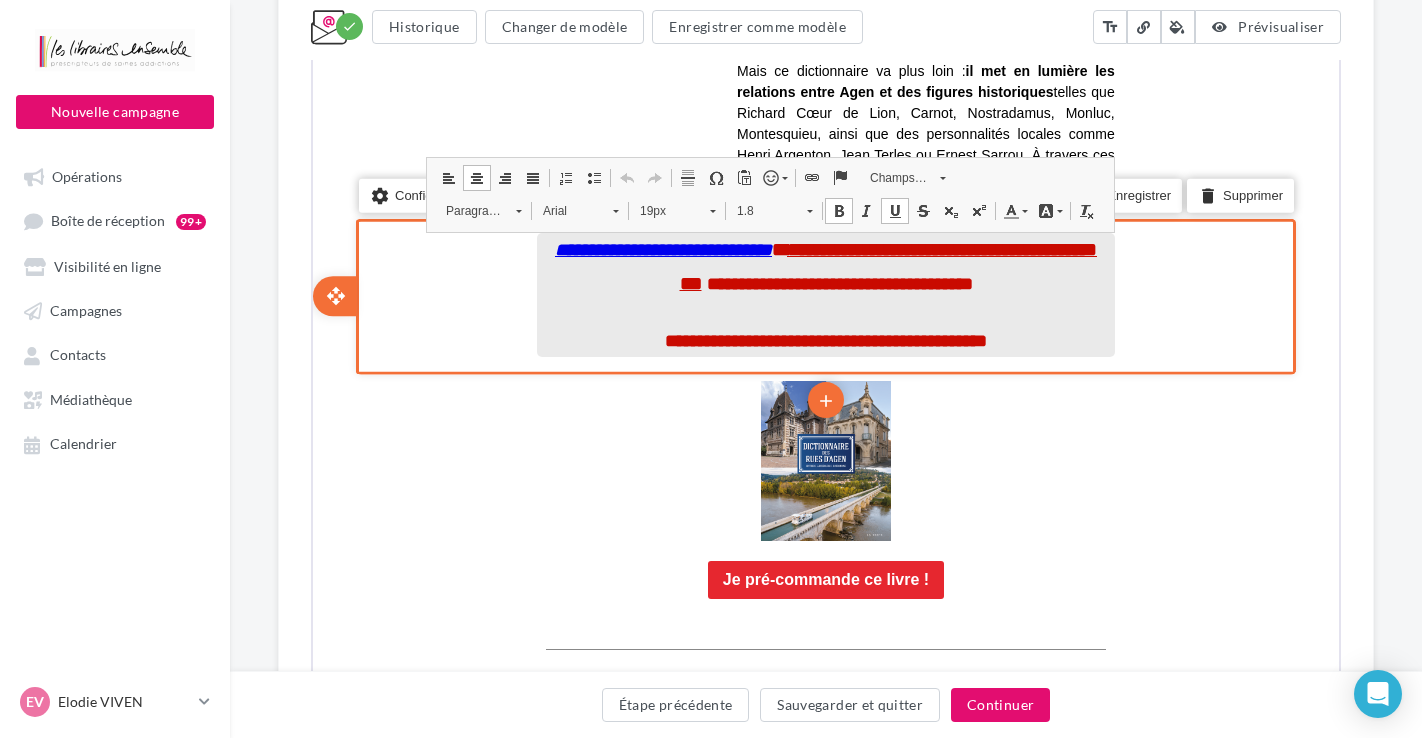 type 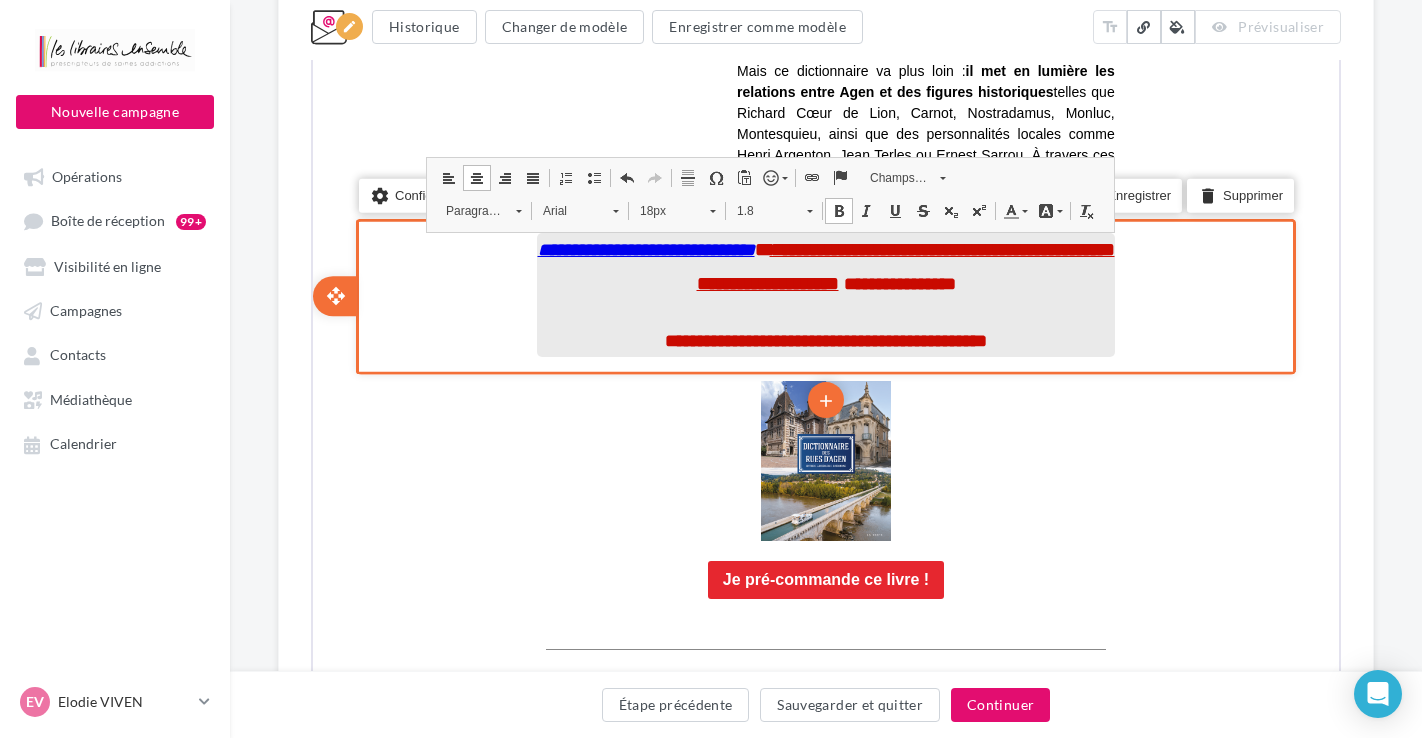 drag, startPoint x: 823, startPoint y: 247, endPoint x: 830, endPoint y: 263, distance: 17.464249 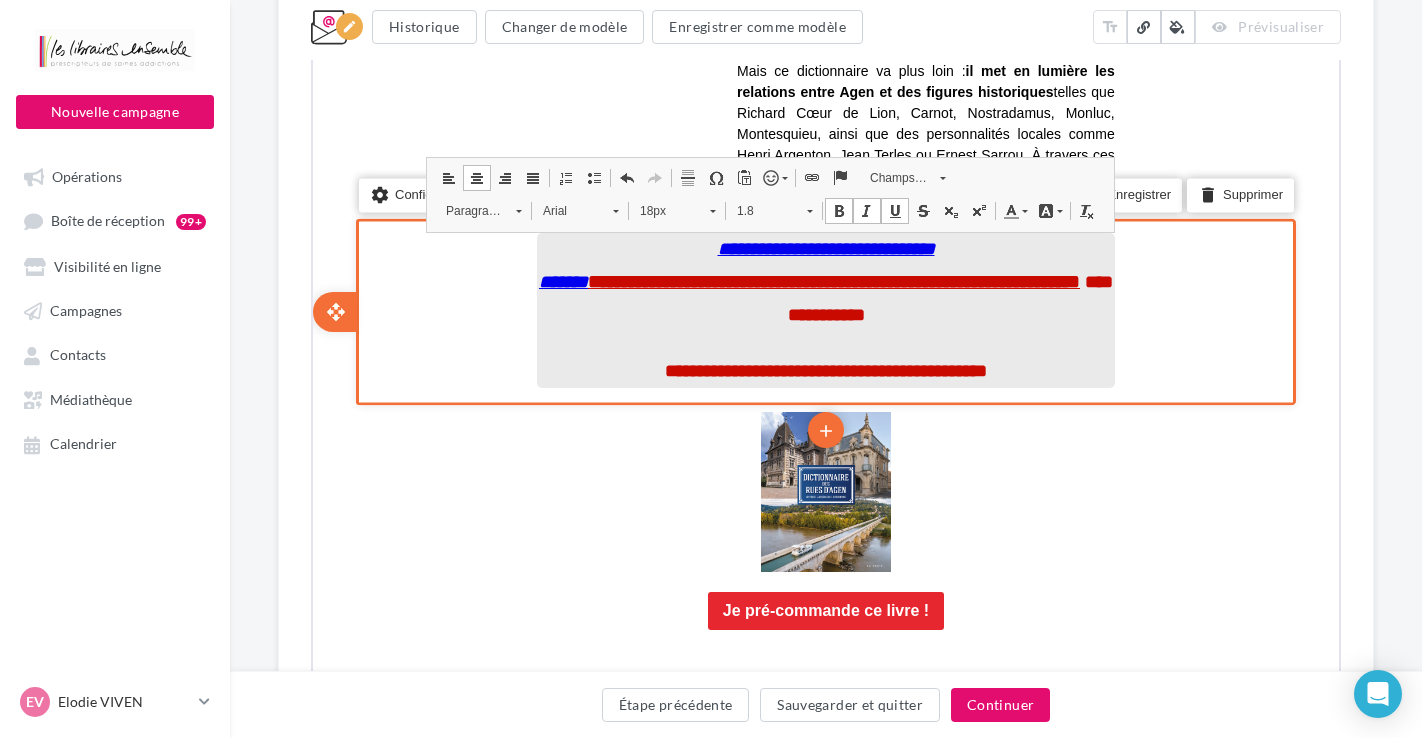 click on "**********" at bounding box center (824, 247) 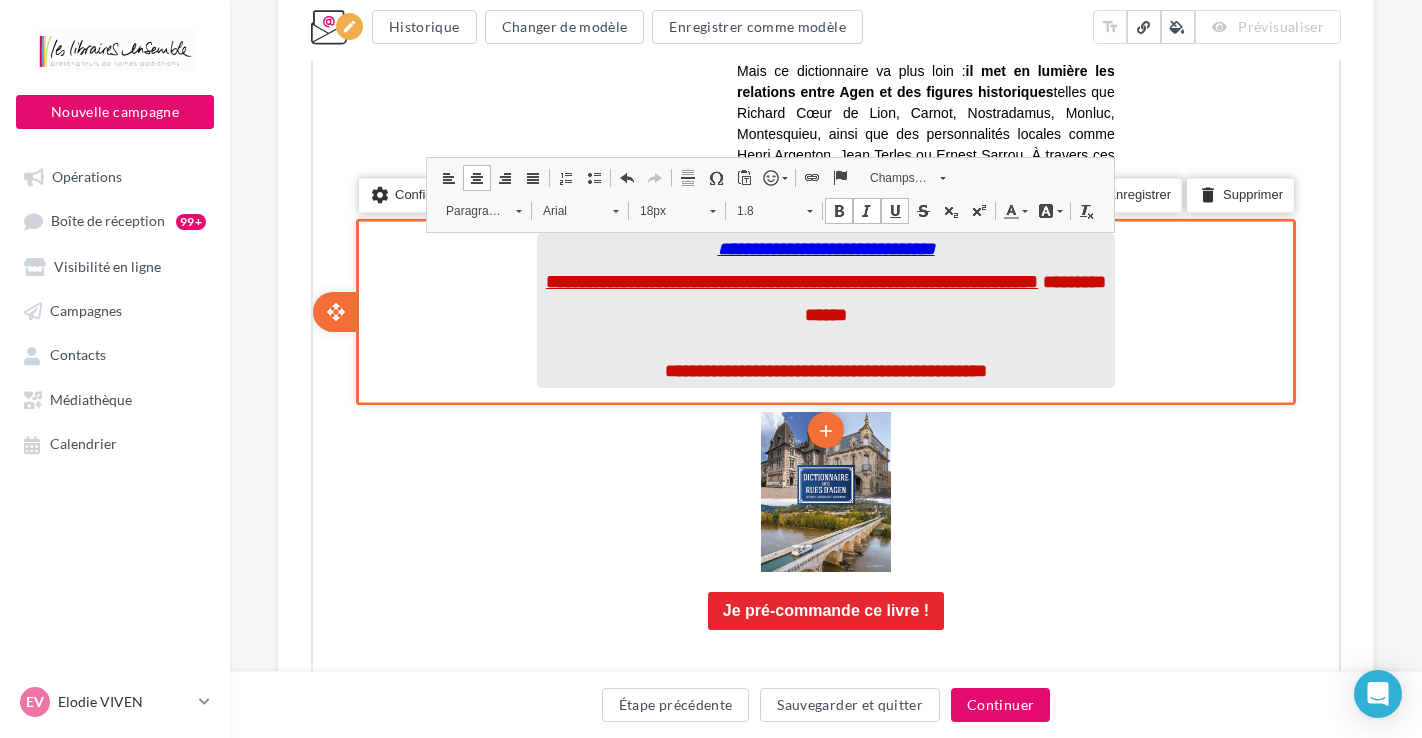 click on "**********" at bounding box center (824, 247) 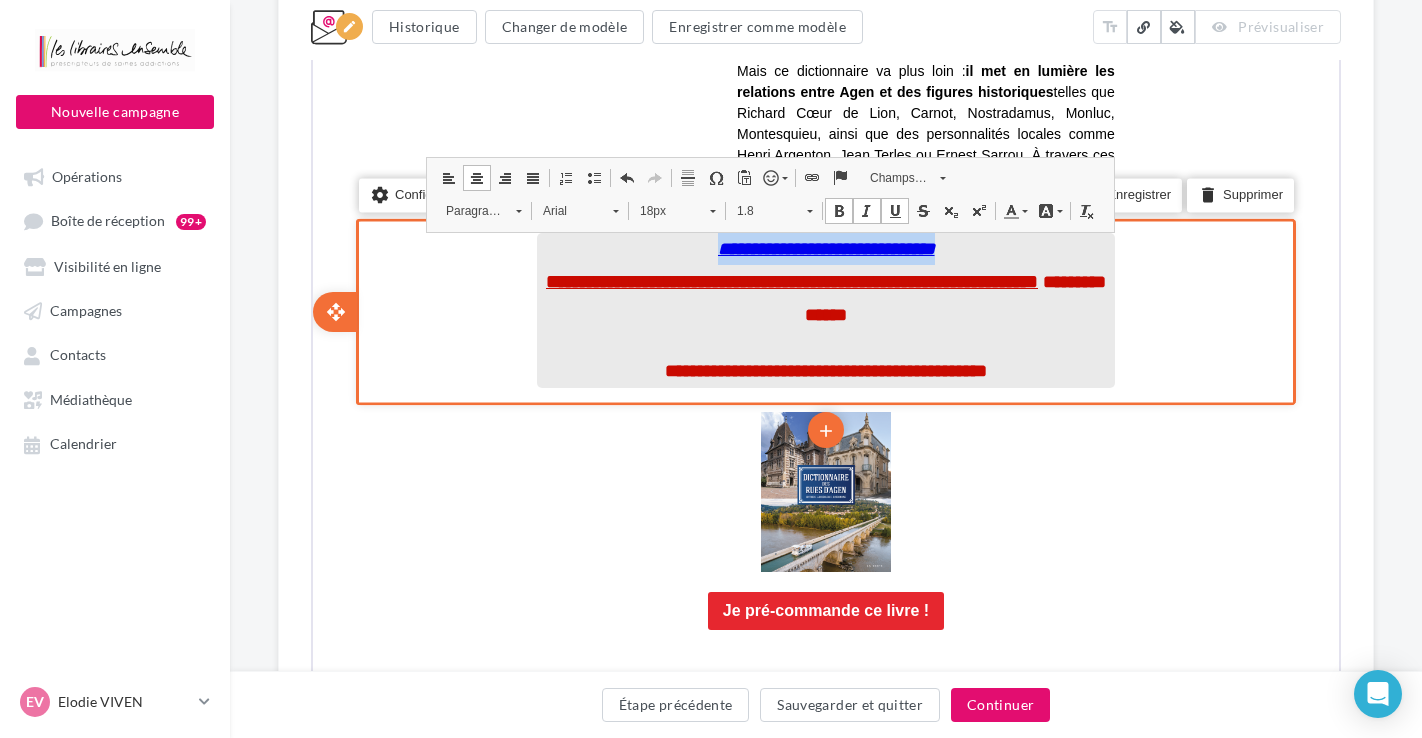 drag, startPoint x: 693, startPoint y: 248, endPoint x: 962, endPoint y: 250, distance: 269.00745 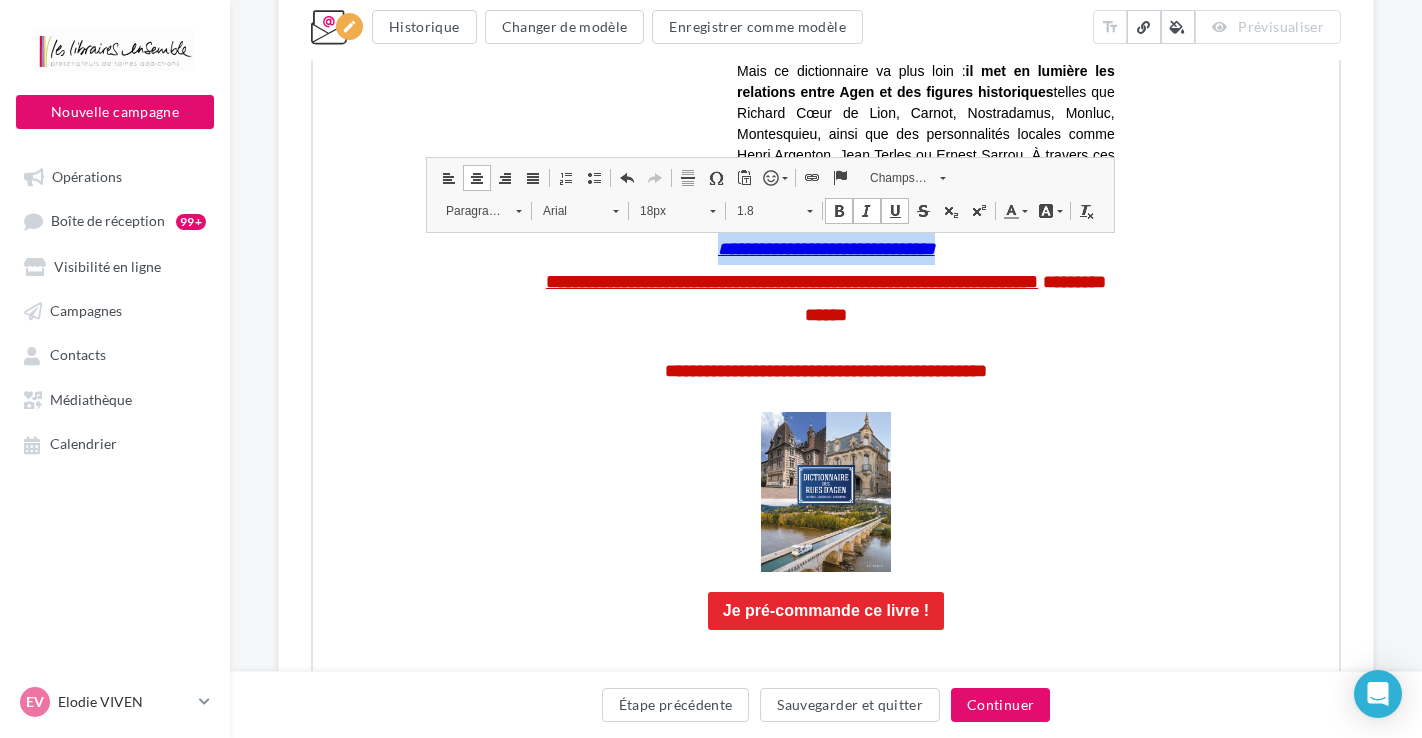 click at bounding box center (710, 206) 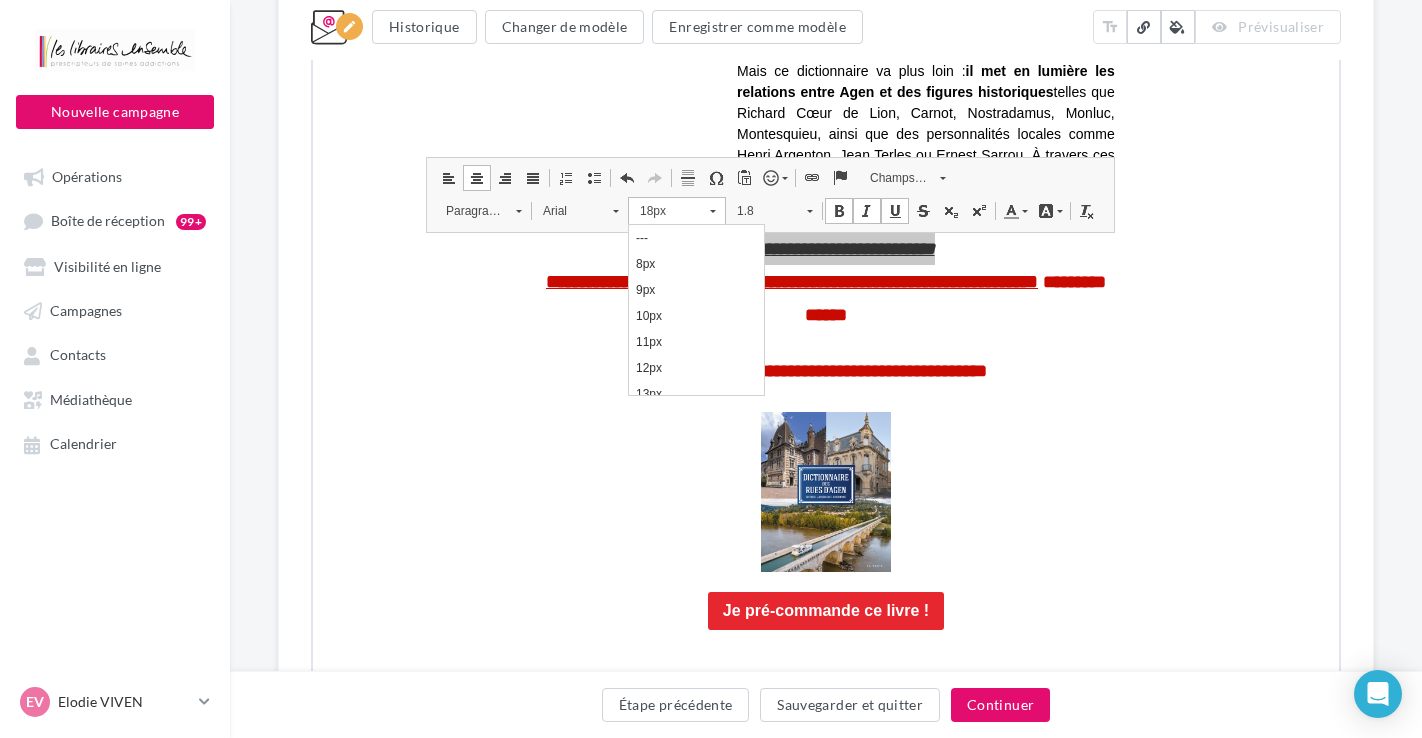 scroll, scrollTop: 228, scrollLeft: 0, axis: vertical 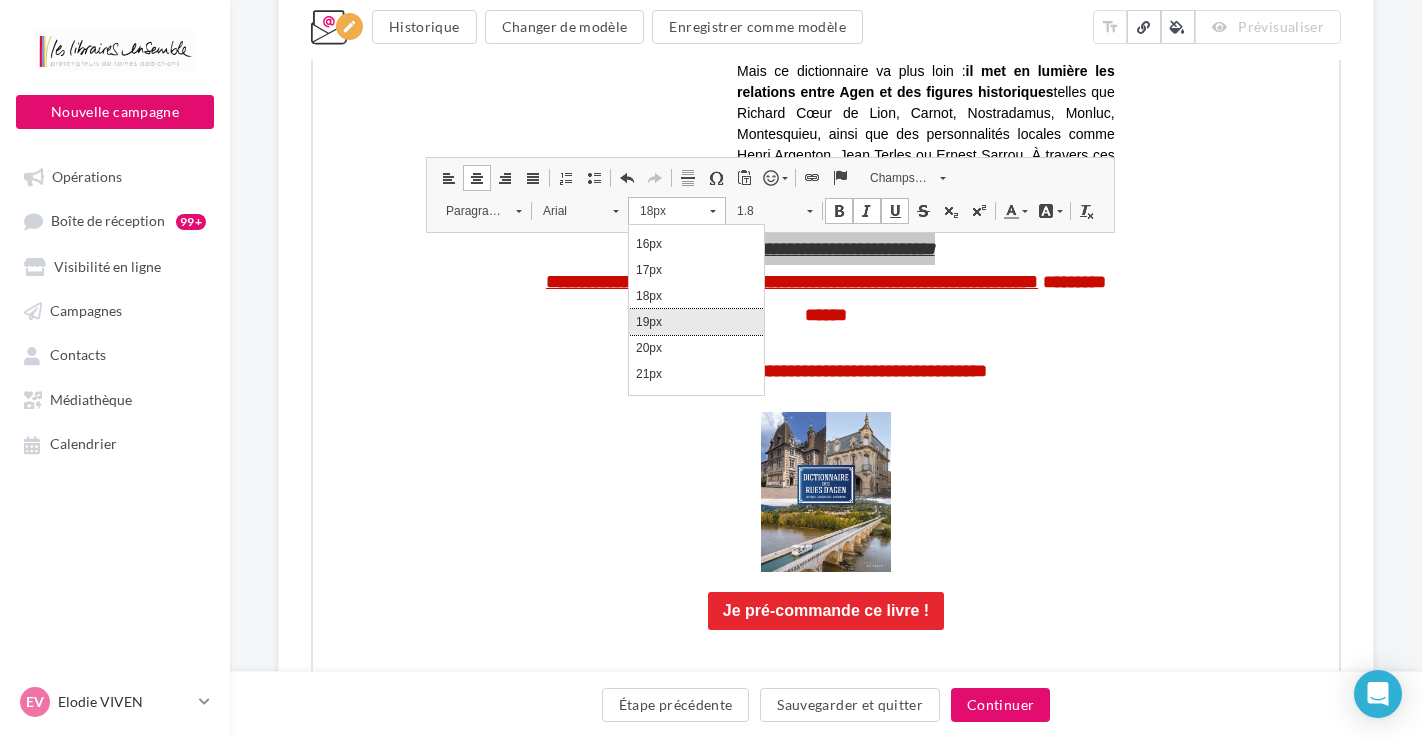 click on "19px" at bounding box center (696, 321) 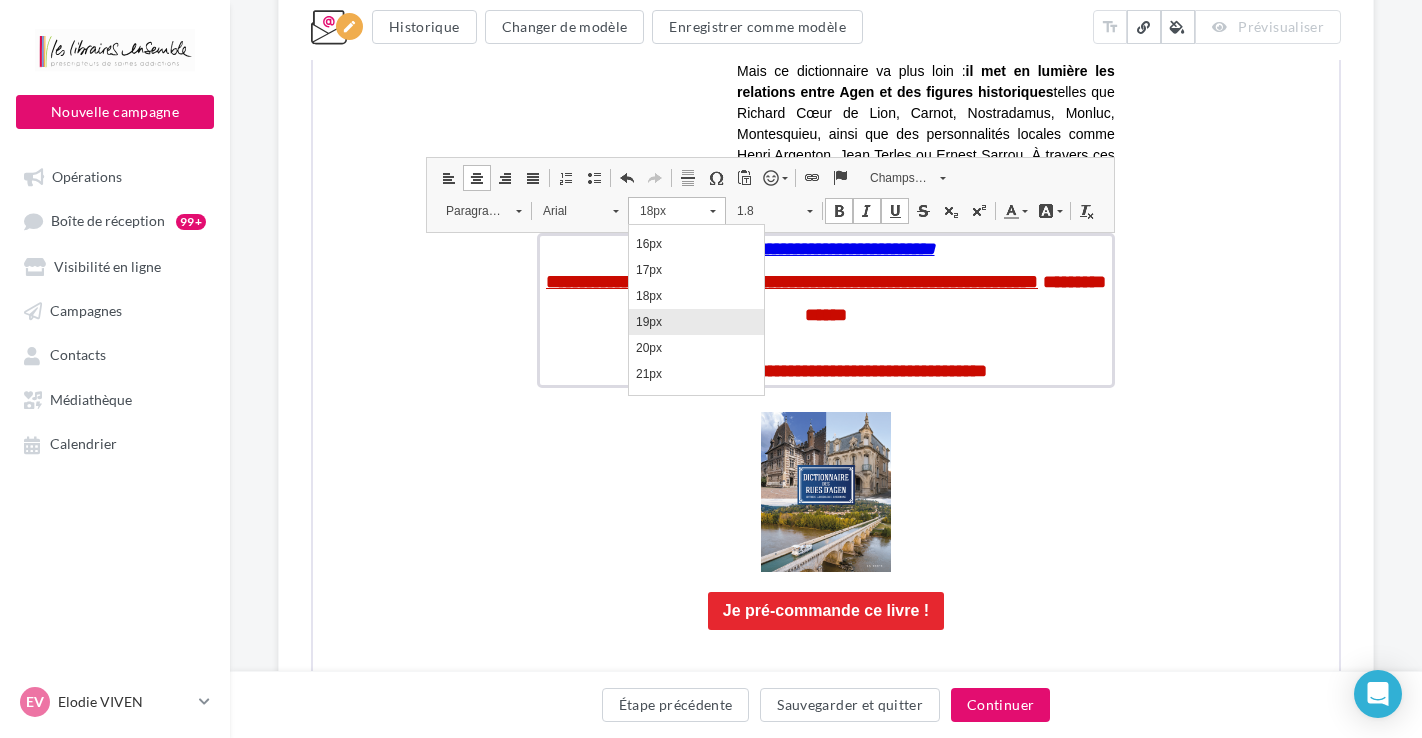 scroll, scrollTop: 0, scrollLeft: 0, axis: both 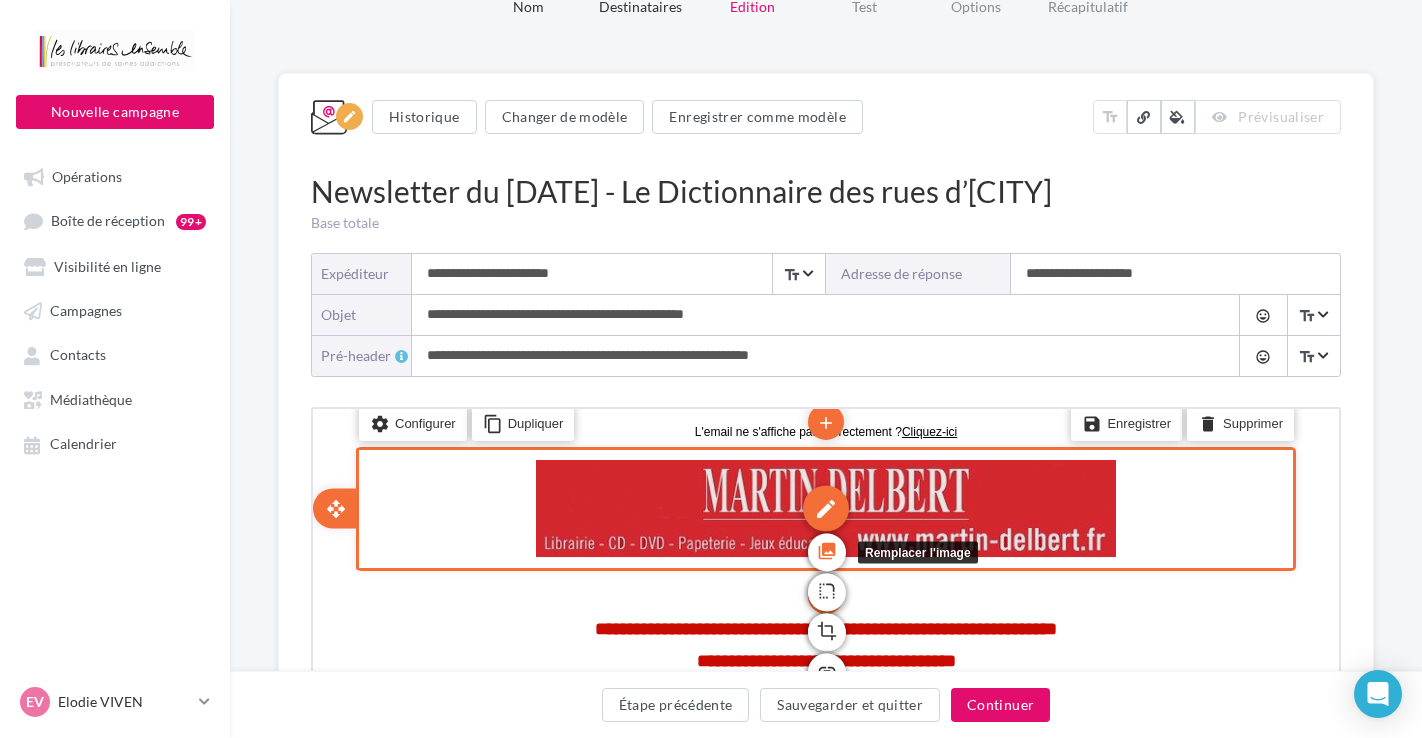 click on "photo_library" at bounding box center (825, 548) 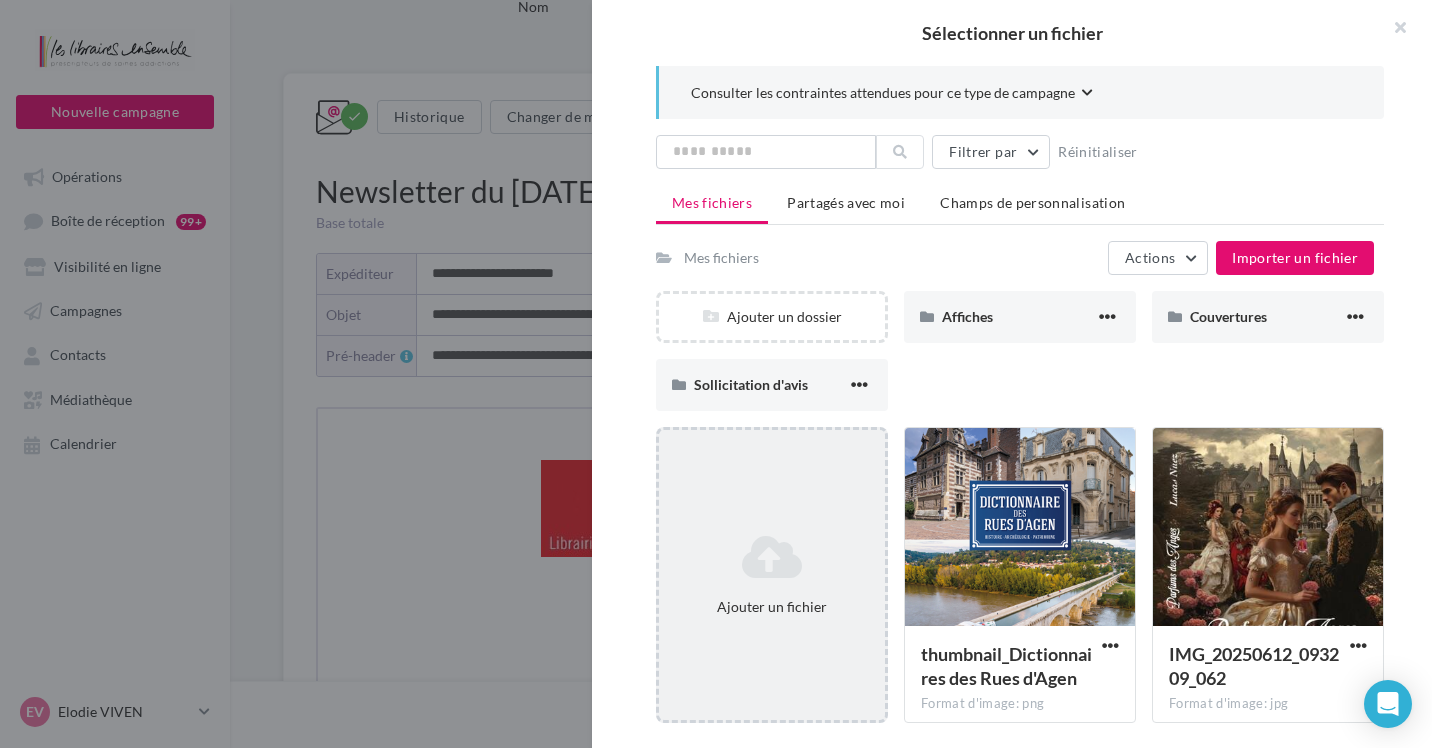 click on "Ajouter un fichier" at bounding box center [772, 575] 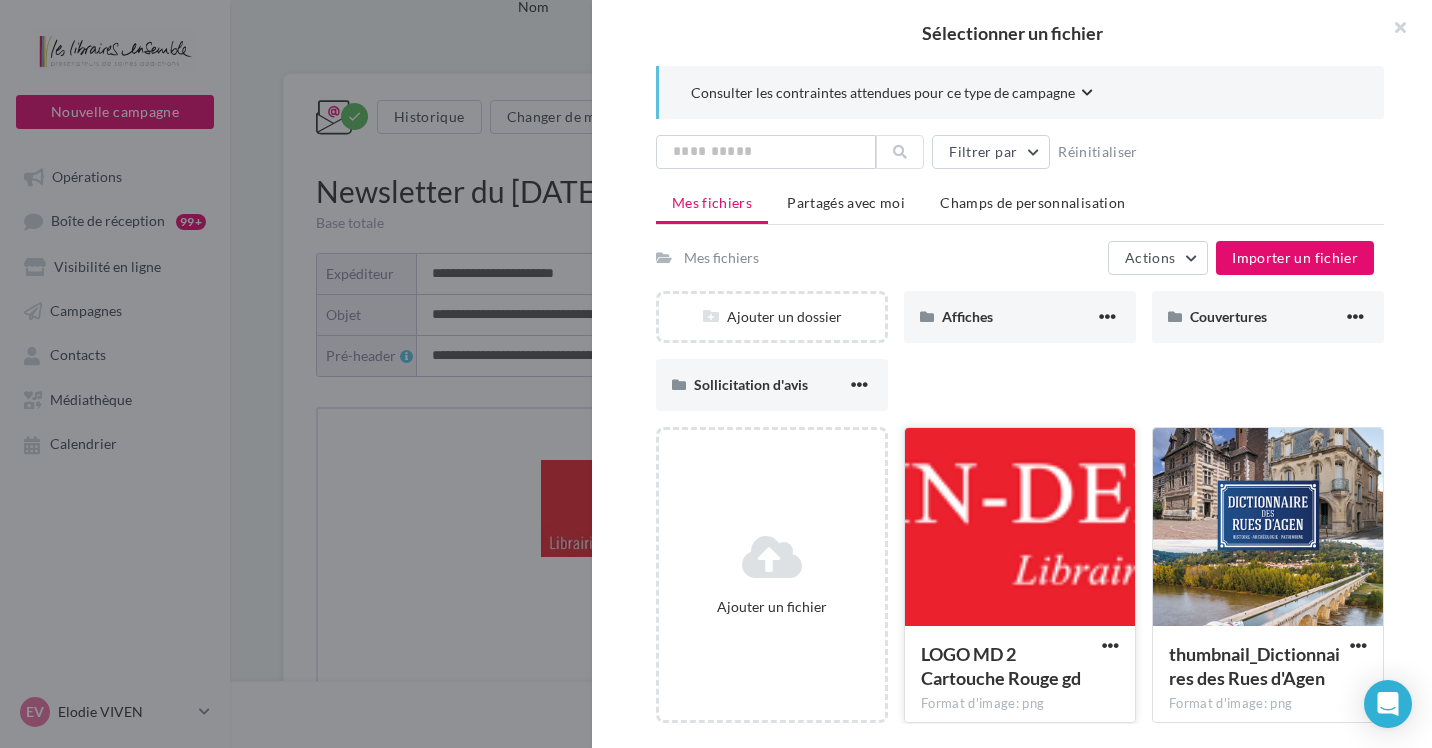 click at bounding box center [1020, 528] 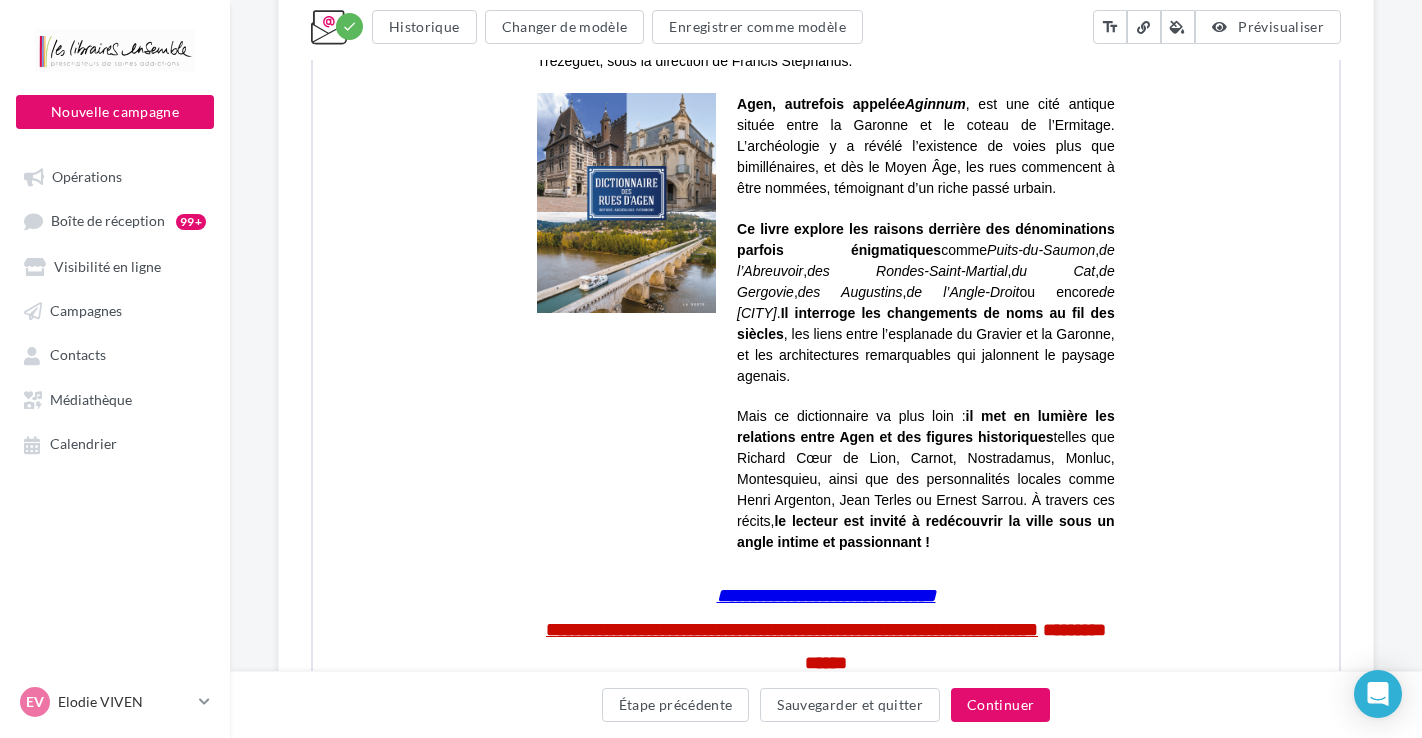 scroll, scrollTop: 1005, scrollLeft: 0, axis: vertical 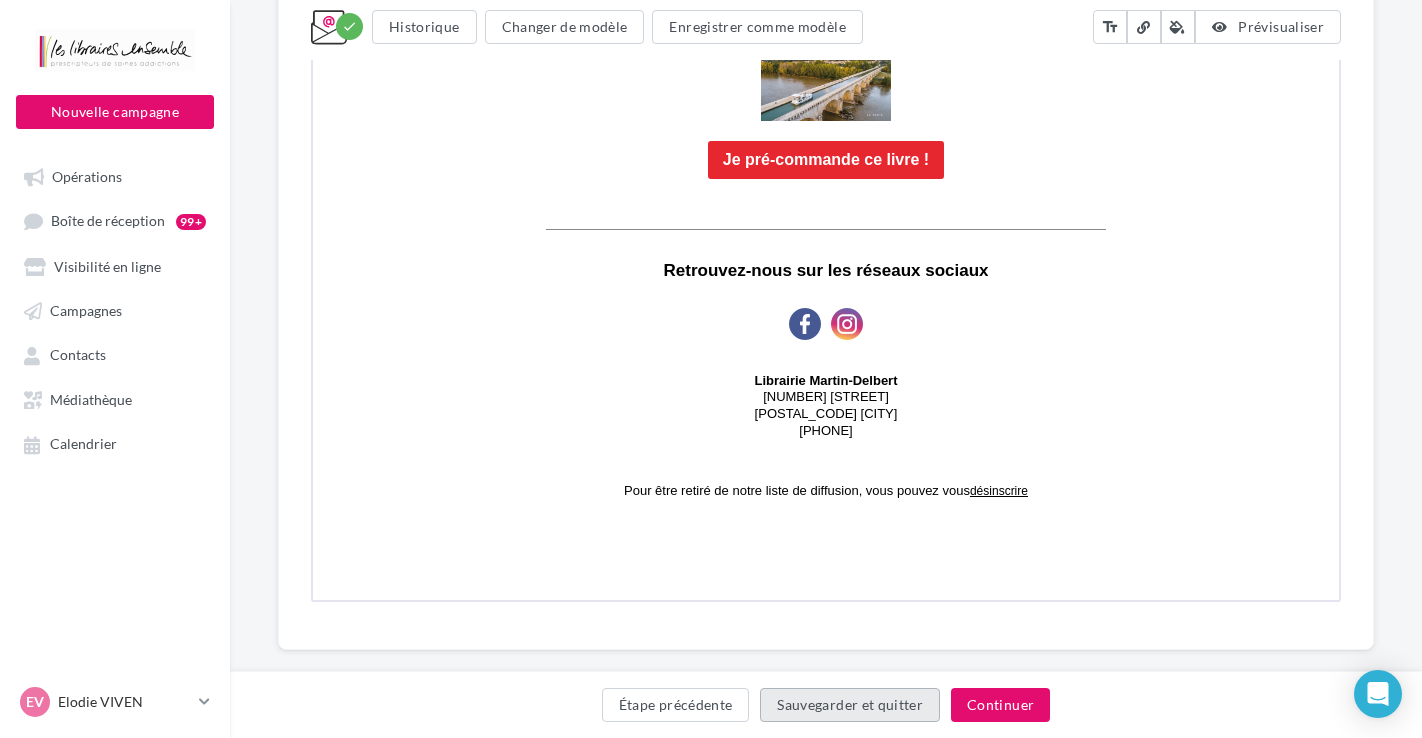 click on "Sauvegarder et quitter" at bounding box center (850, 705) 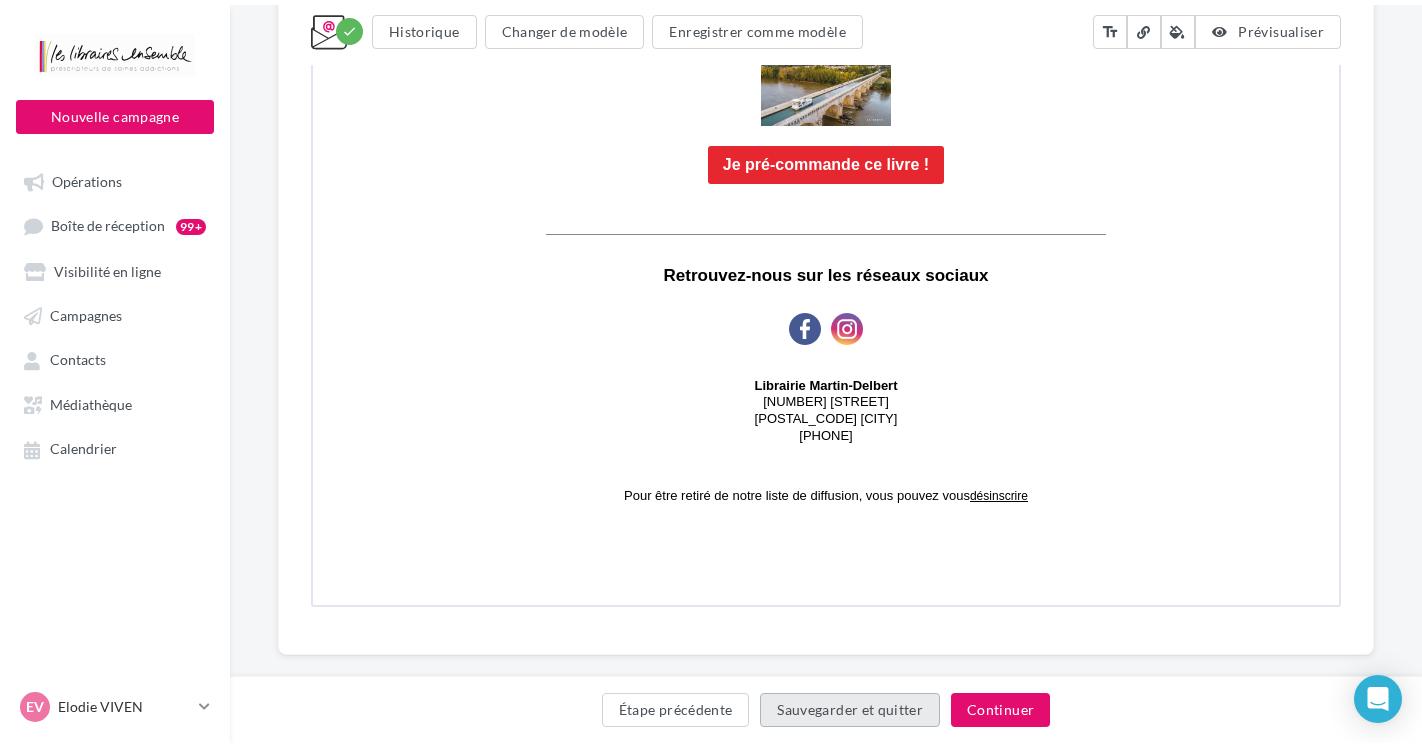scroll, scrollTop: 32, scrollLeft: 0, axis: vertical 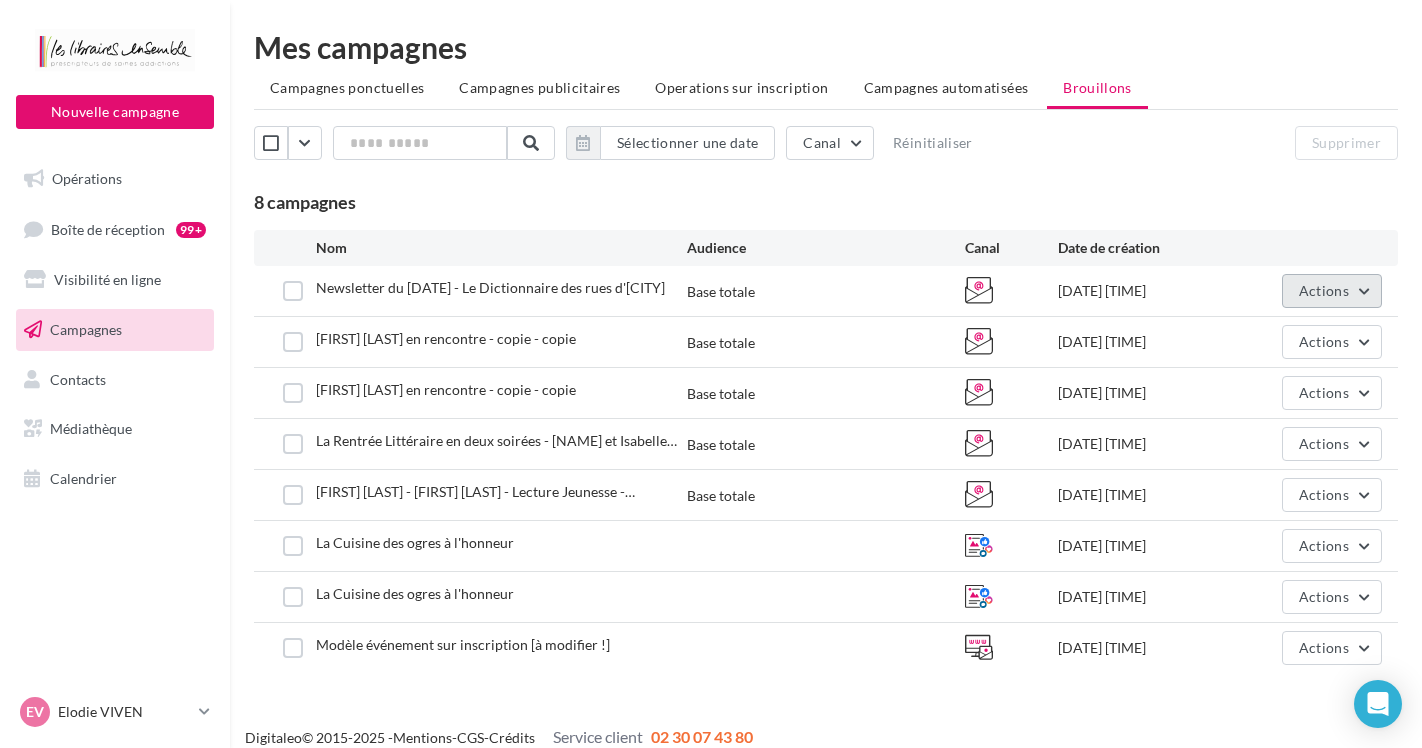 click on "Actions" at bounding box center (1324, 290) 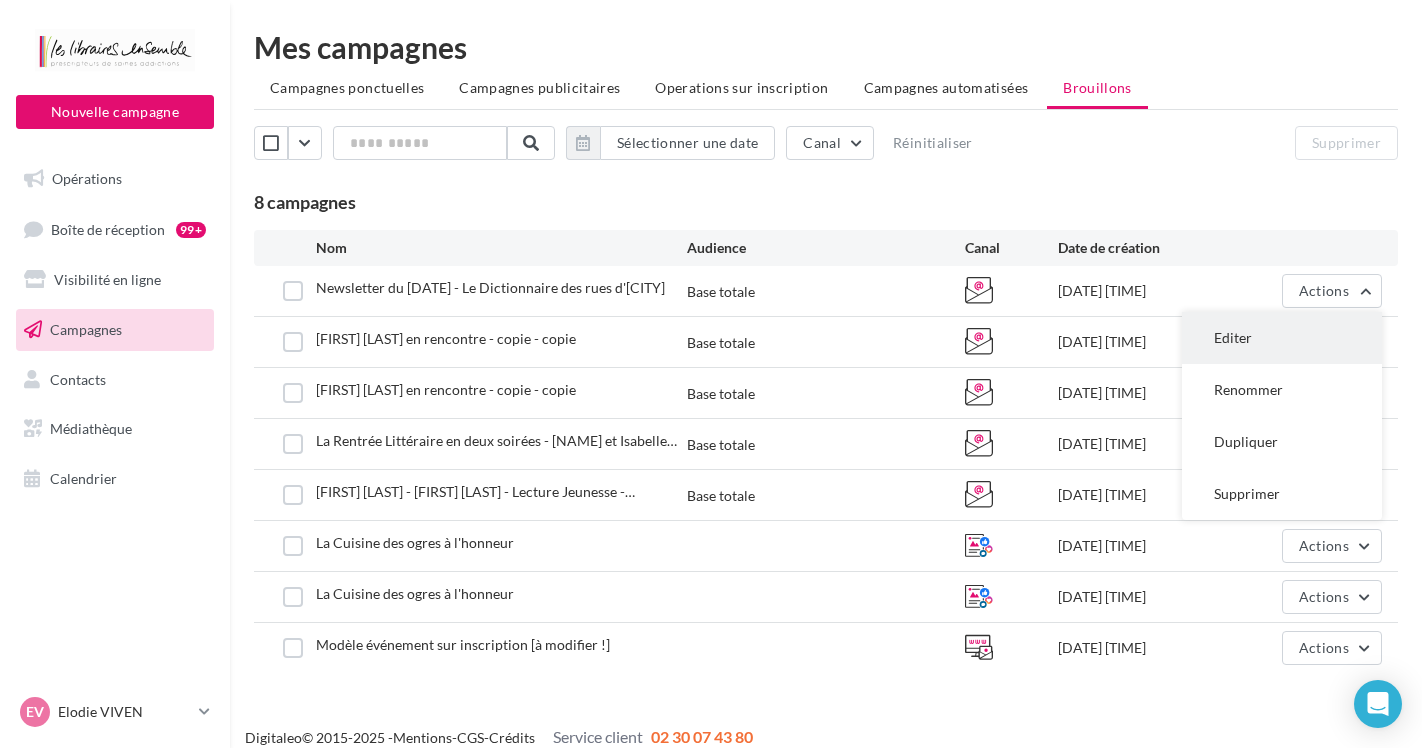 click on "Editer" at bounding box center [1282, 338] 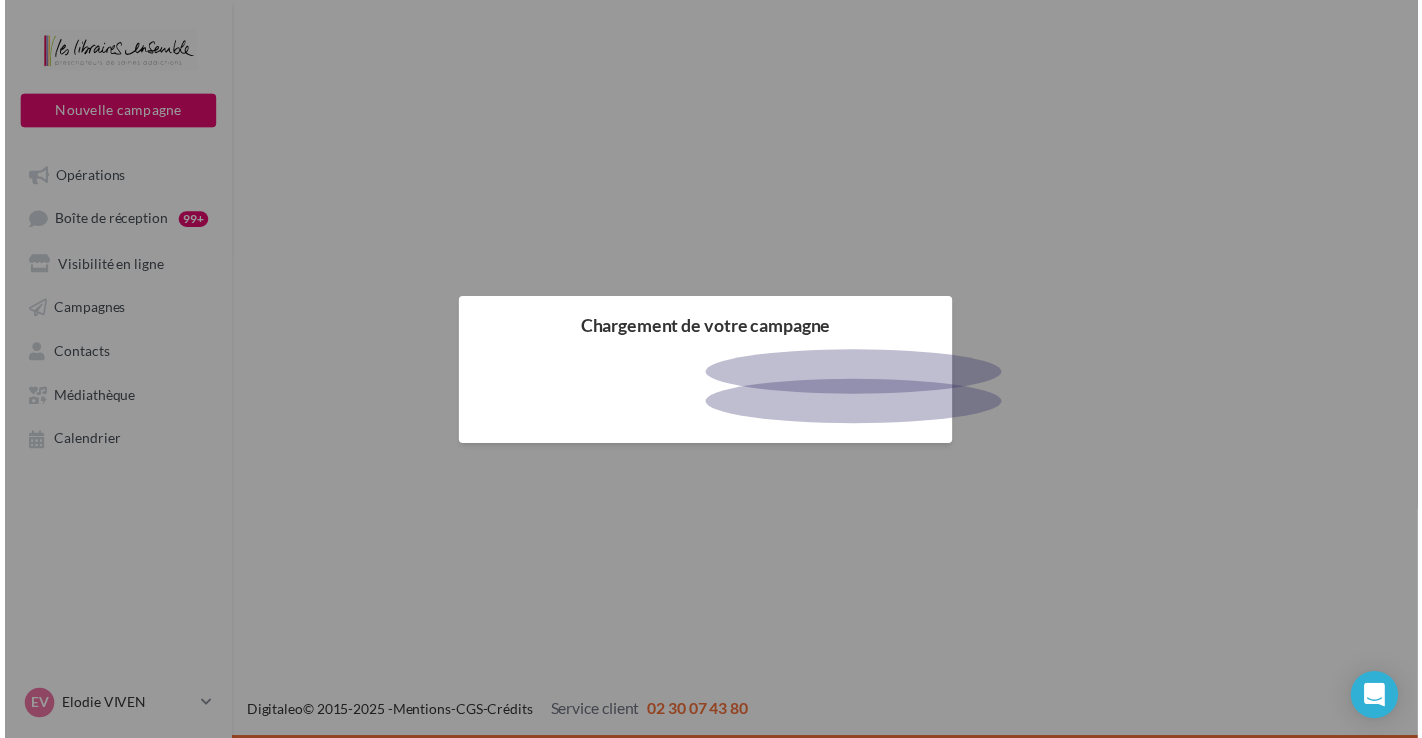 scroll, scrollTop: 0, scrollLeft: 0, axis: both 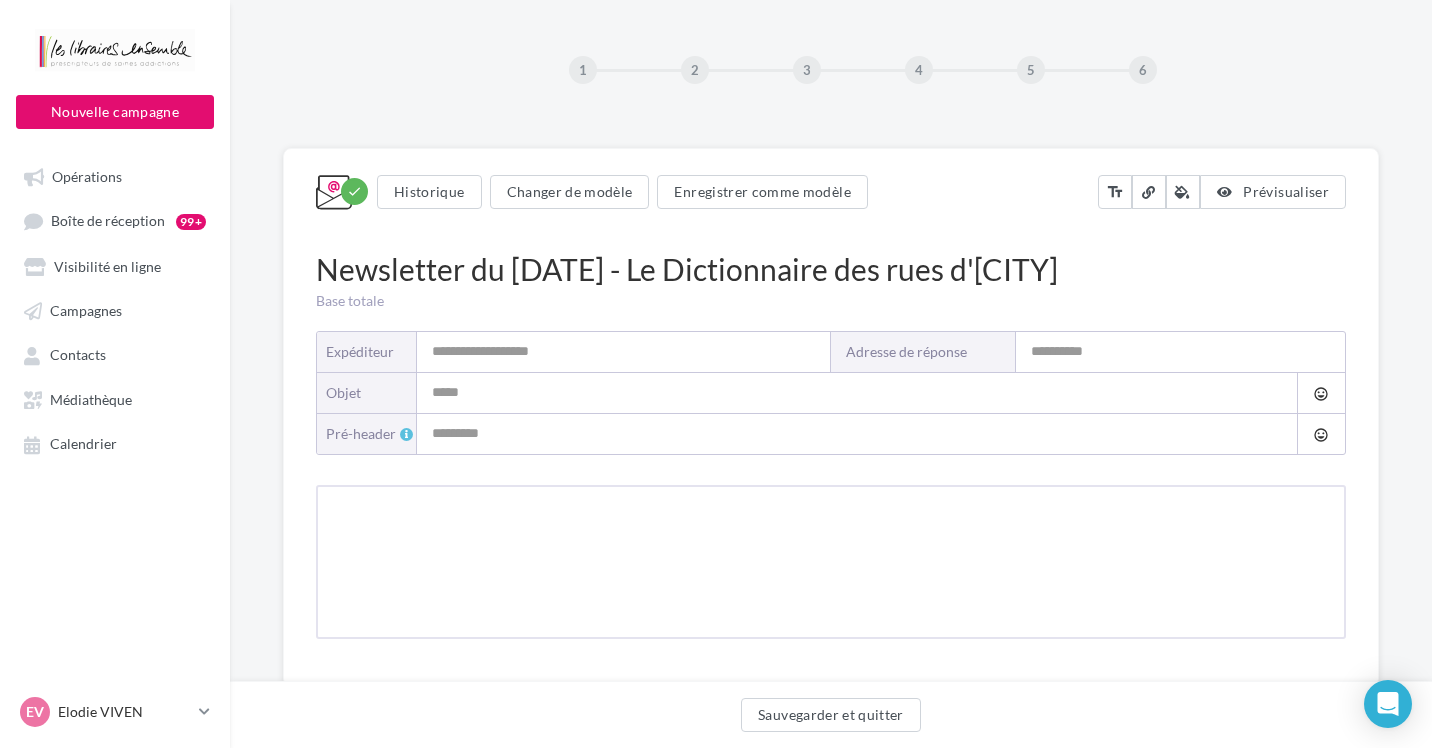 type on "**********" 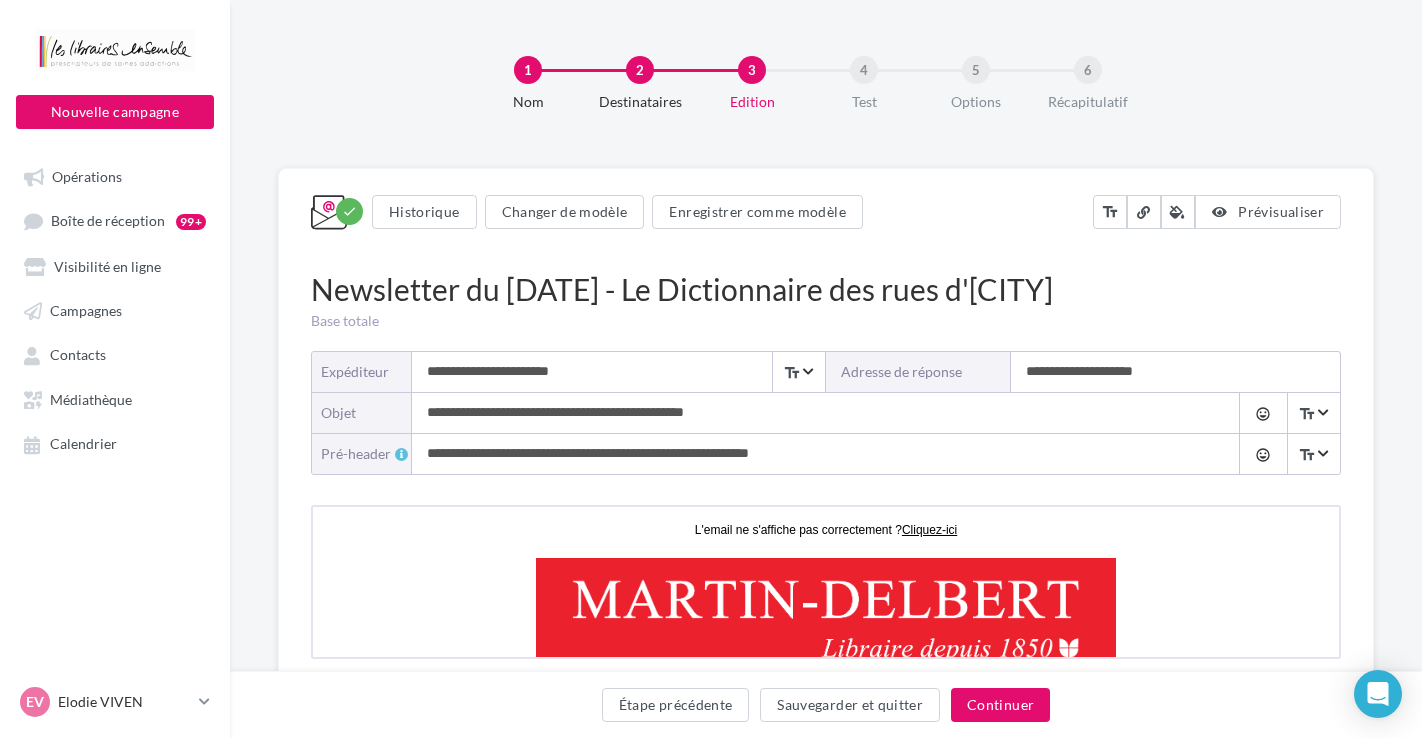 scroll, scrollTop: 0, scrollLeft: 0, axis: both 